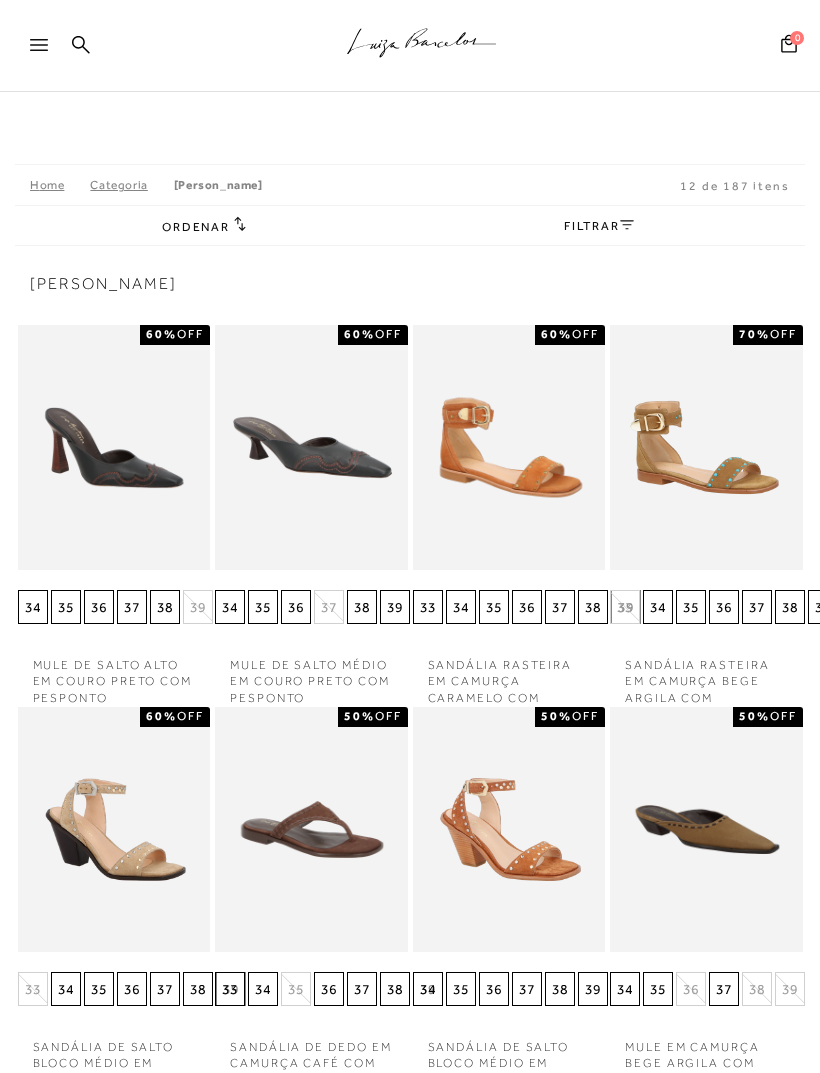 scroll, scrollTop: 0, scrollLeft: 0, axis: both 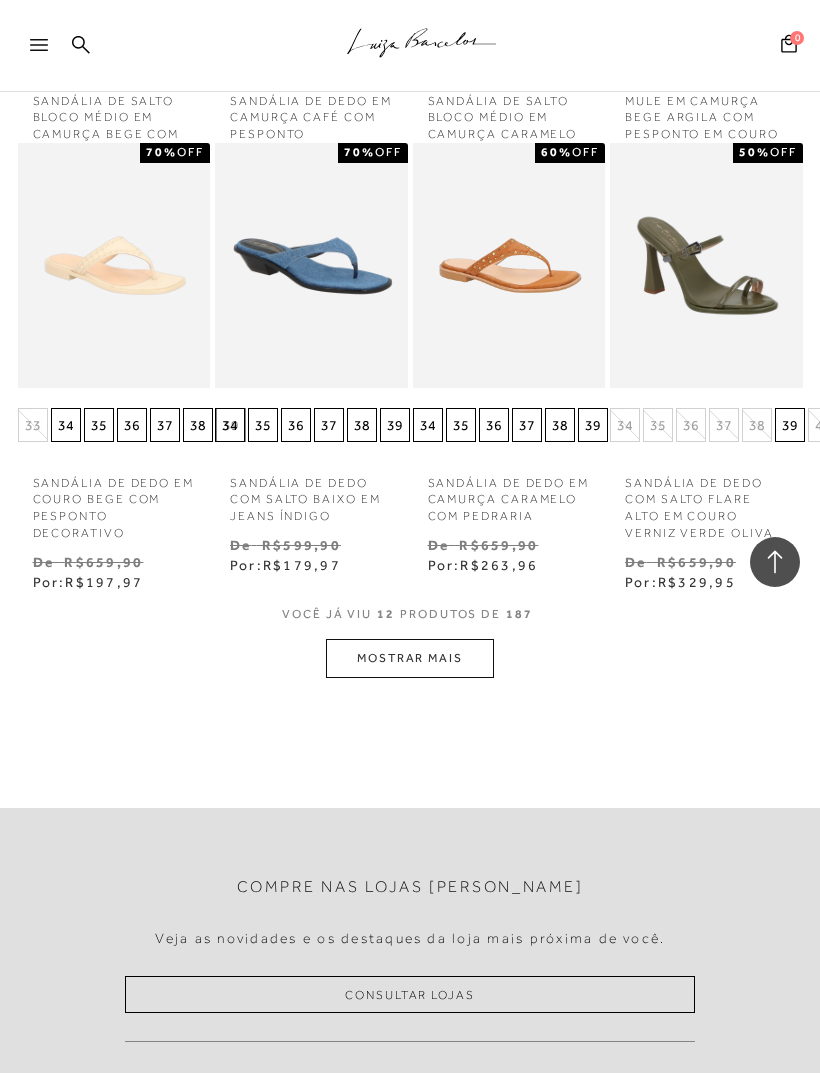 click on "MOSTRAR MAIS" at bounding box center [410, 658] 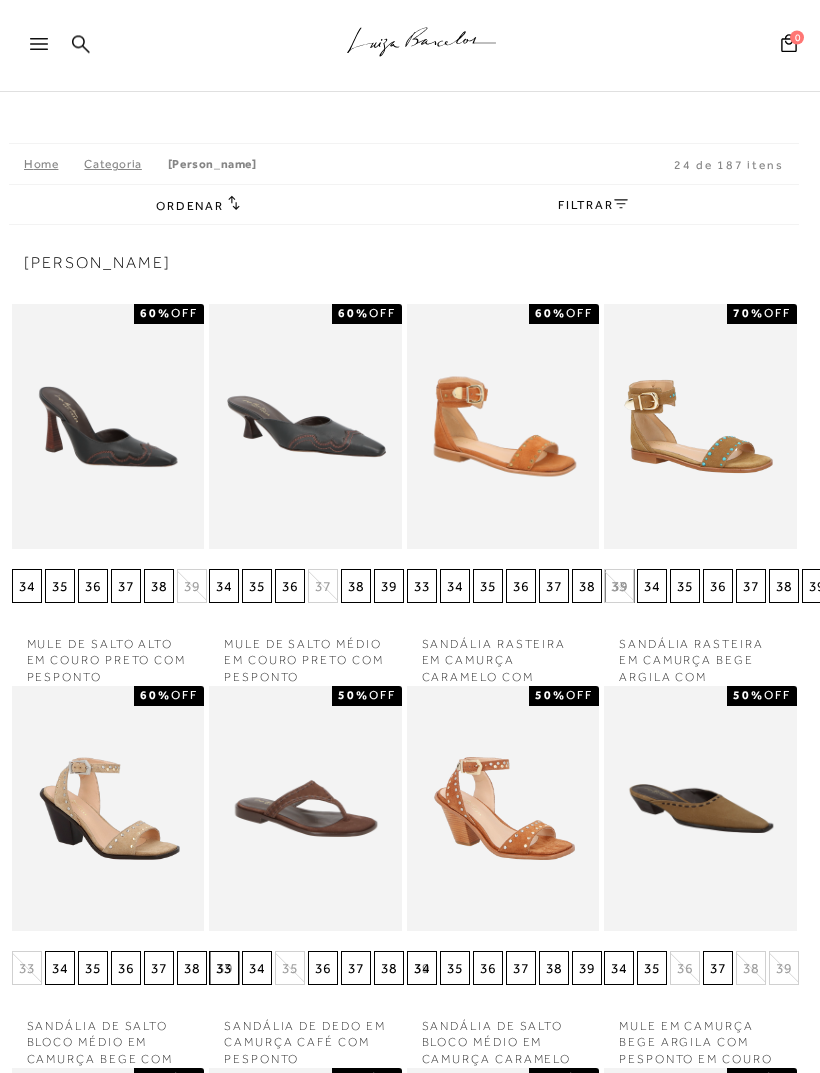 scroll, scrollTop: 0, scrollLeft: 6, axis: horizontal 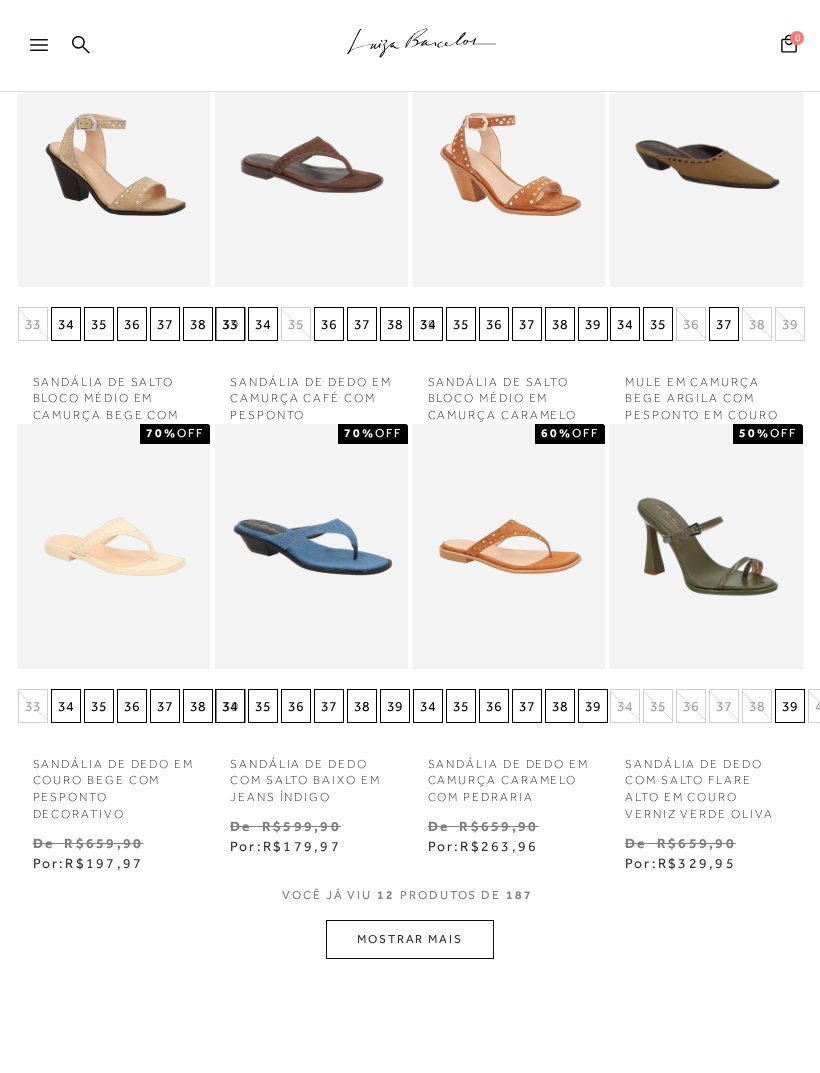 click on "MOSTRAR MAIS" at bounding box center (410, 939) 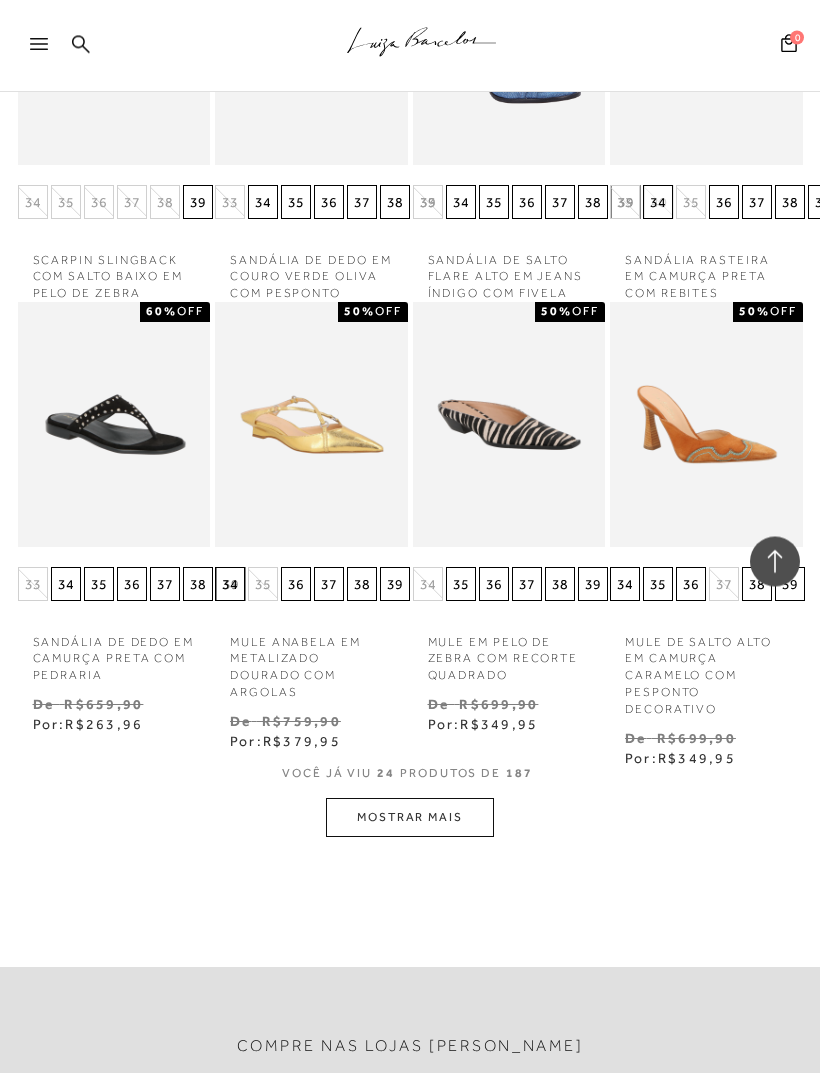 scroll, scrollTop: 1933, scrollLeft: 0, axis: vertical 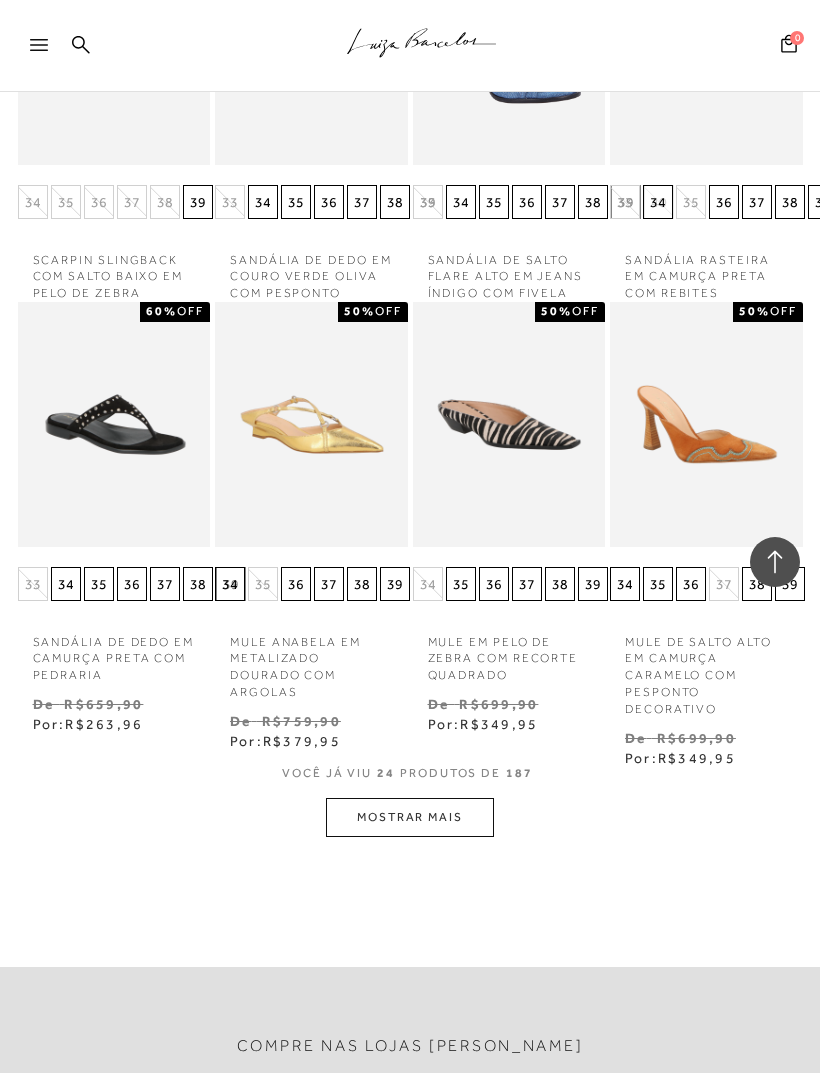 click on "MOSTRAR MAIS" at bounding box center [410, 817] 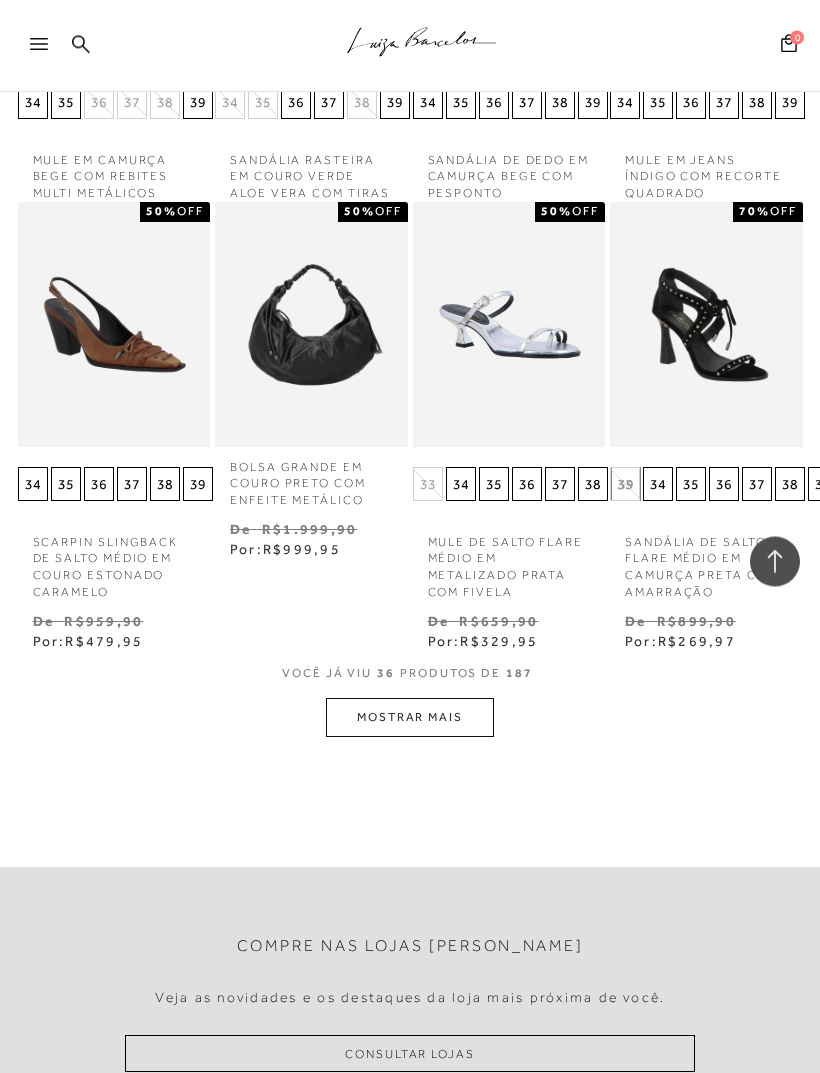 scroll, scrollTop: 3179, scrollLeft: 0, axis: vertical 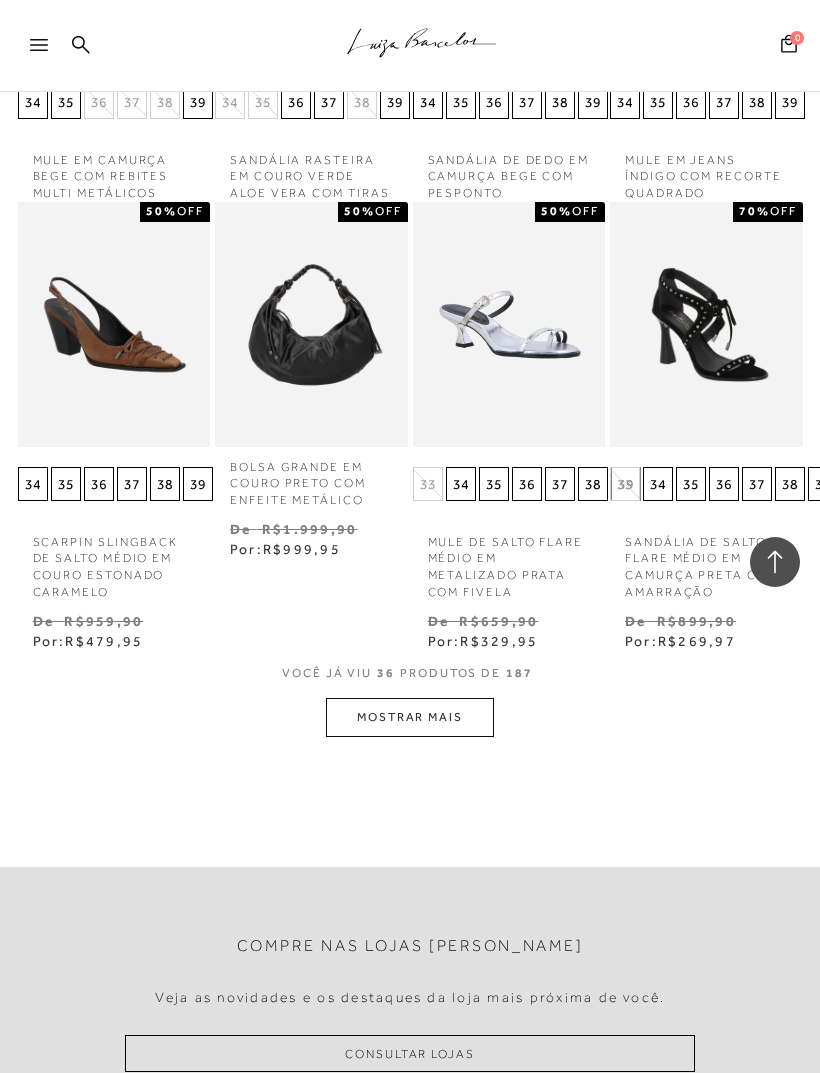 click on "MOSTRAR MAIS" at bounding box center (410, 717) 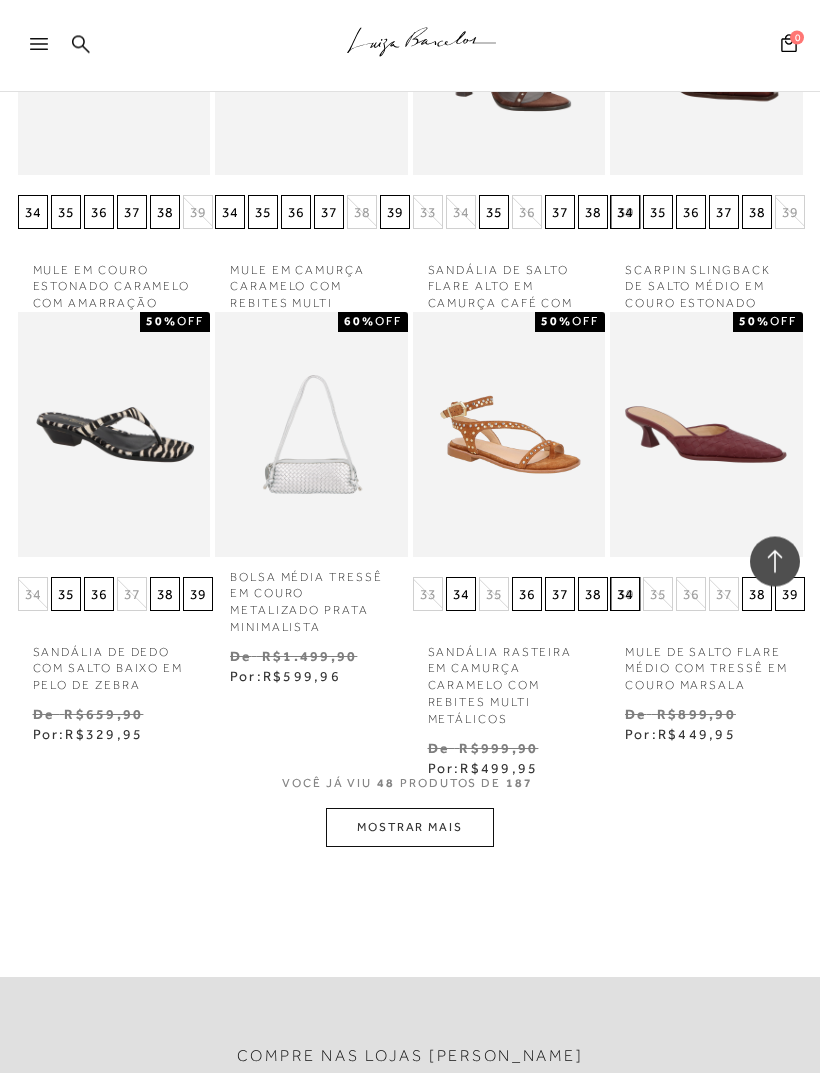 scroll, scrollTop: 4215, scrollLeft: 0, axis: vertical 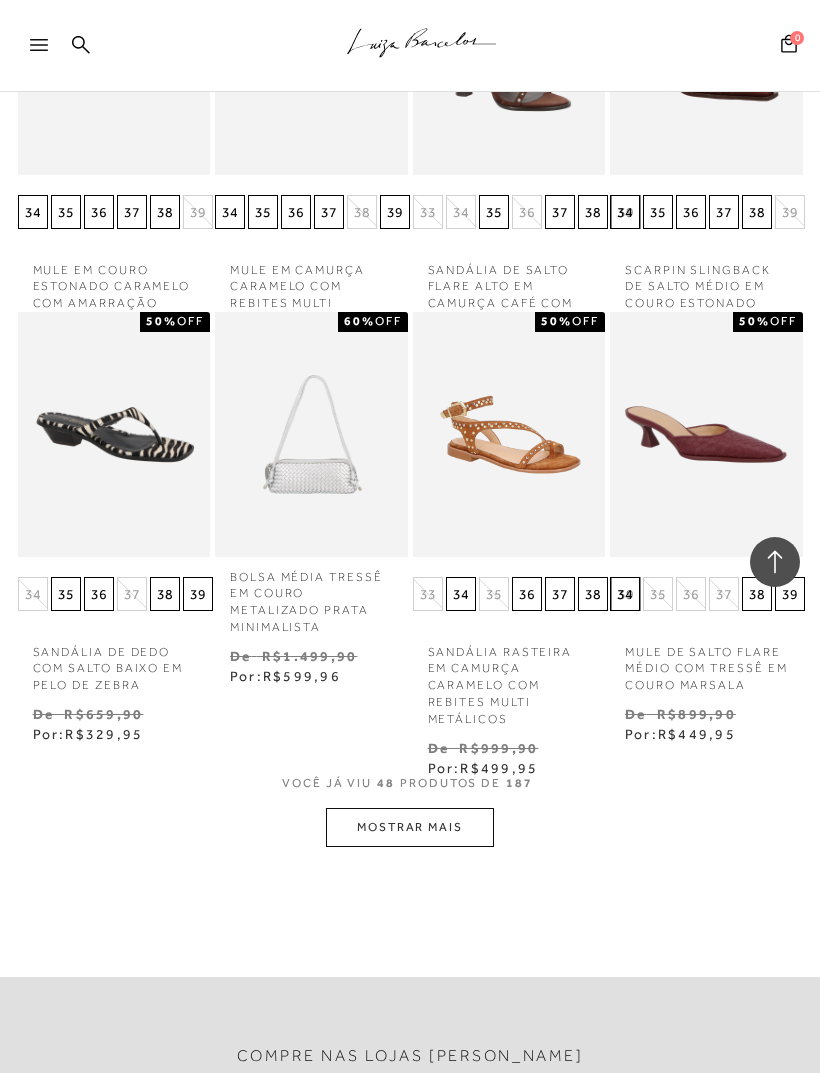 click on "MOSTRAR MAIS" at bounding box center [410, 827] 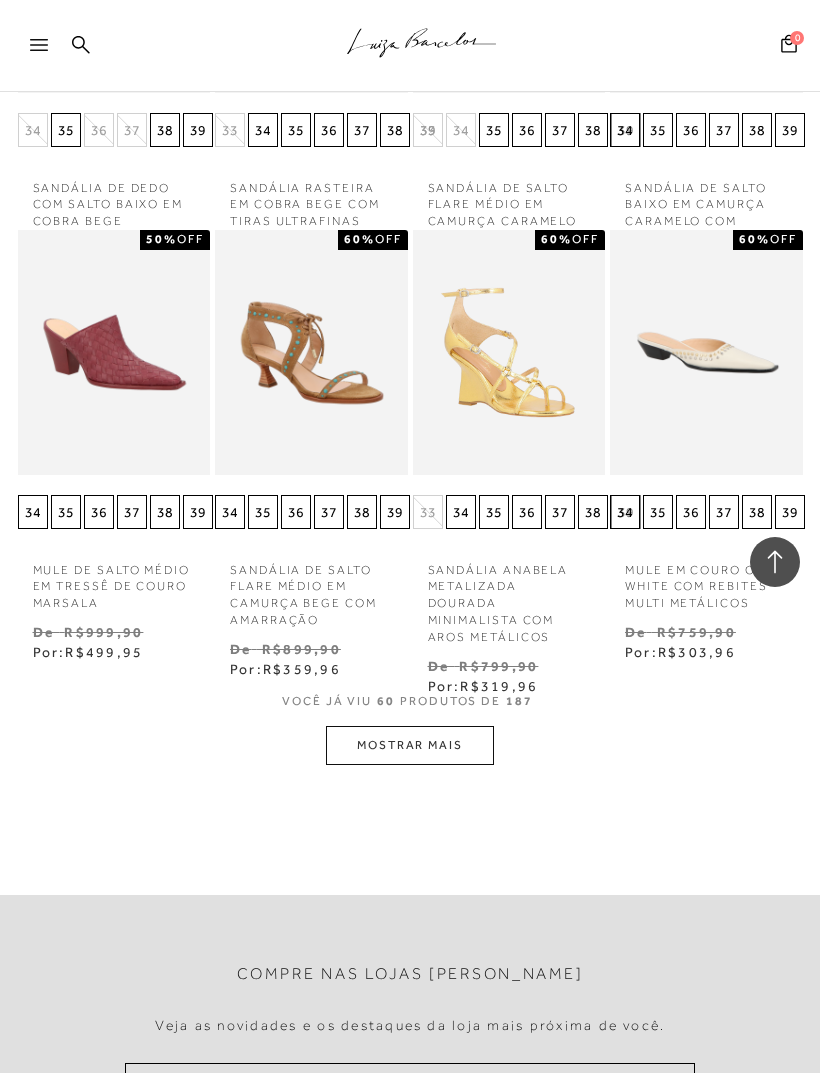 scroll, scrollTop: 5443, scrollLeft: 13, axis: both 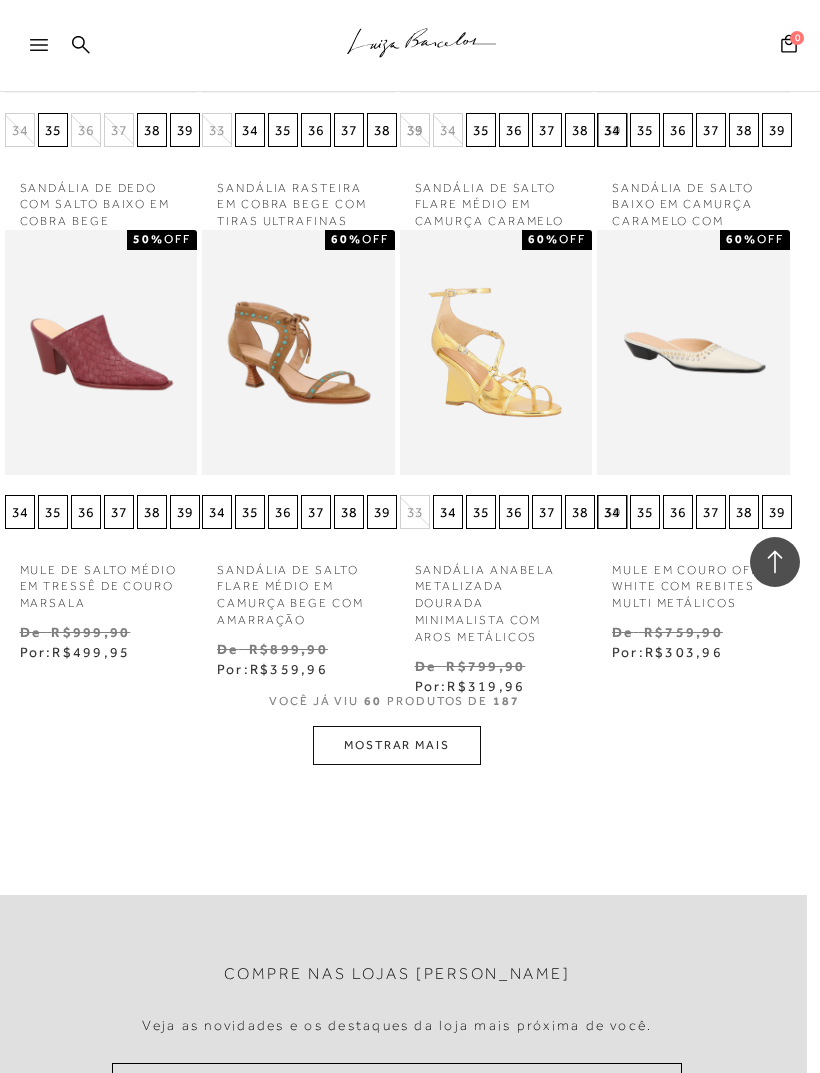 click on "MOSTRAR MAIS" at bounding box center (397, 745) 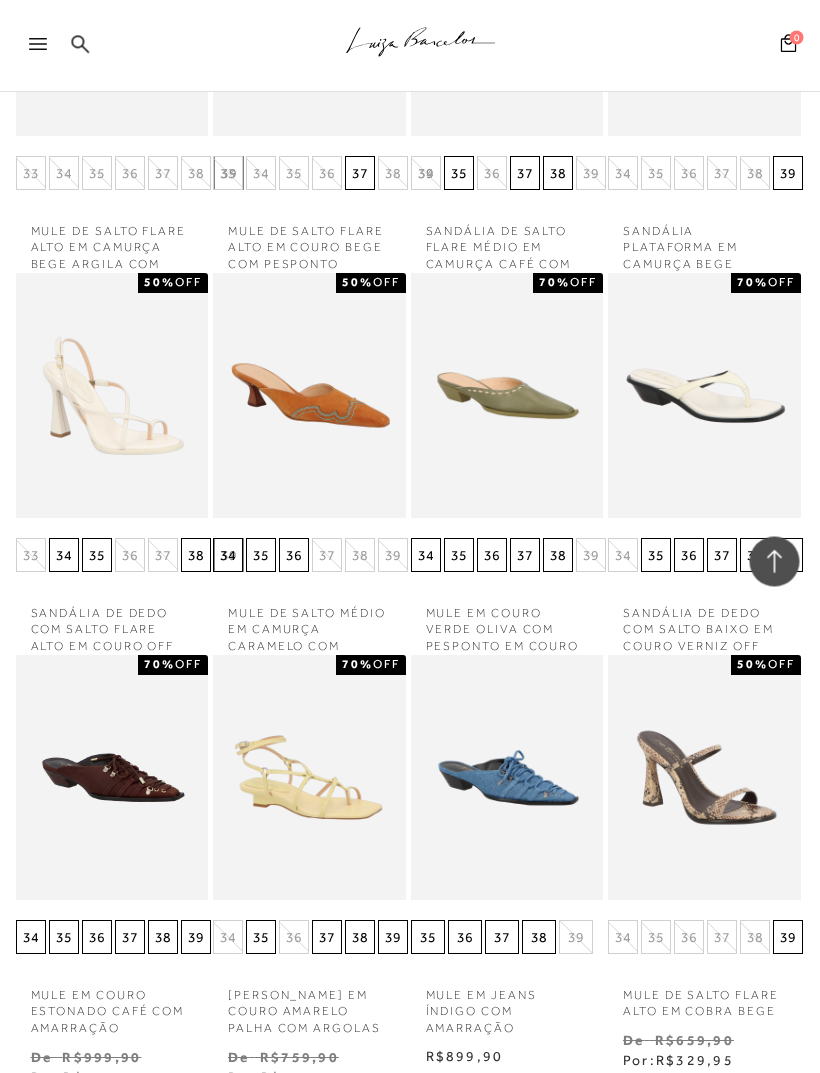scroll, scrollTop: 6162, scrollLeft: 5, axis: both 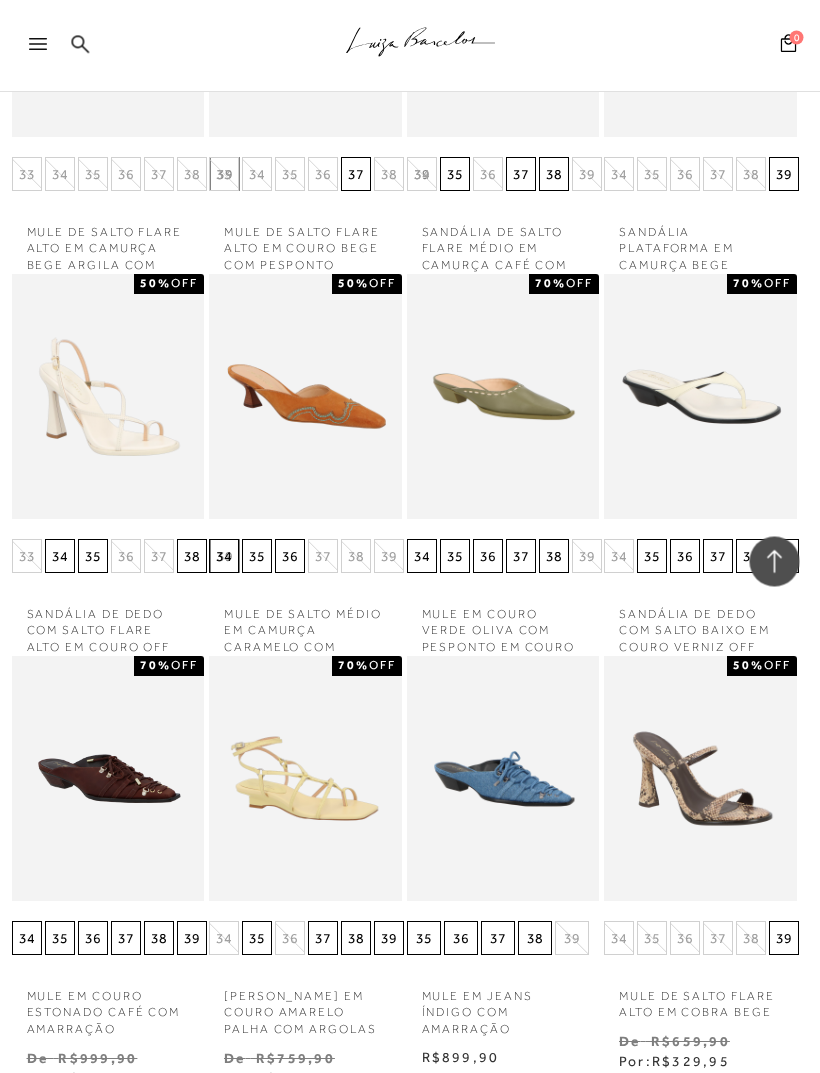 click at bounding box center (504, 397) 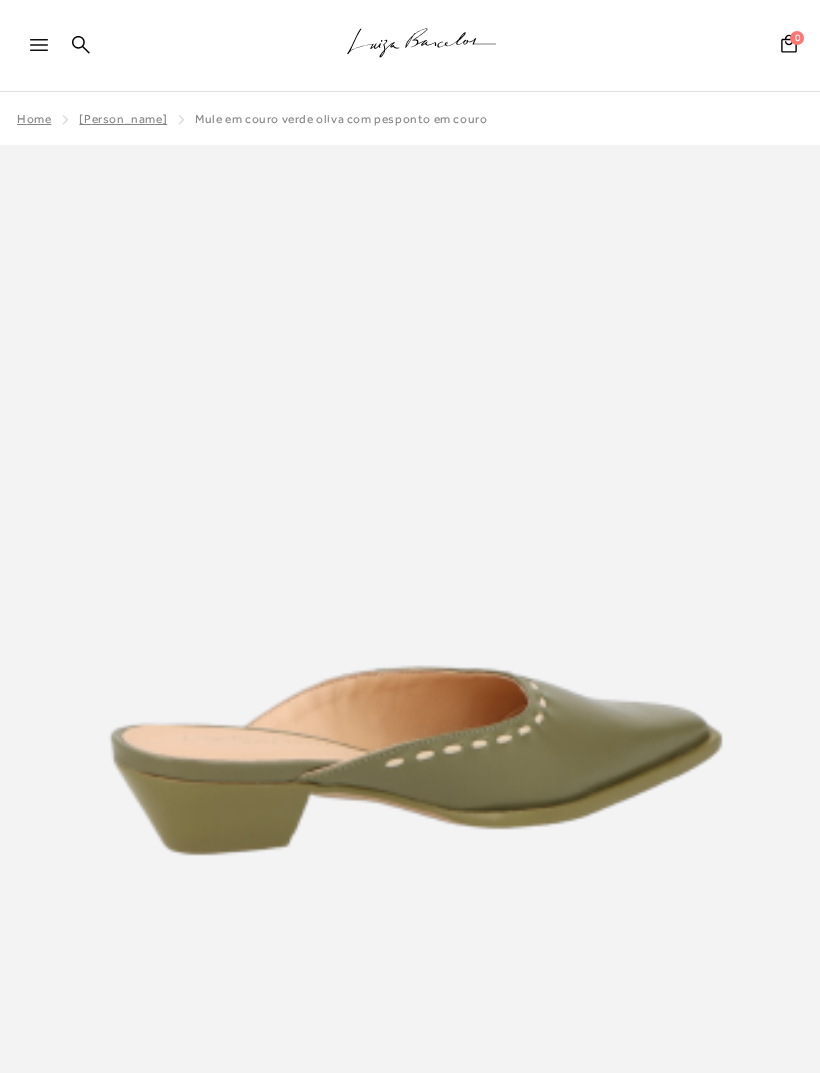 scroll, scrollTop: 0, scrollLeft: 0, axis: both 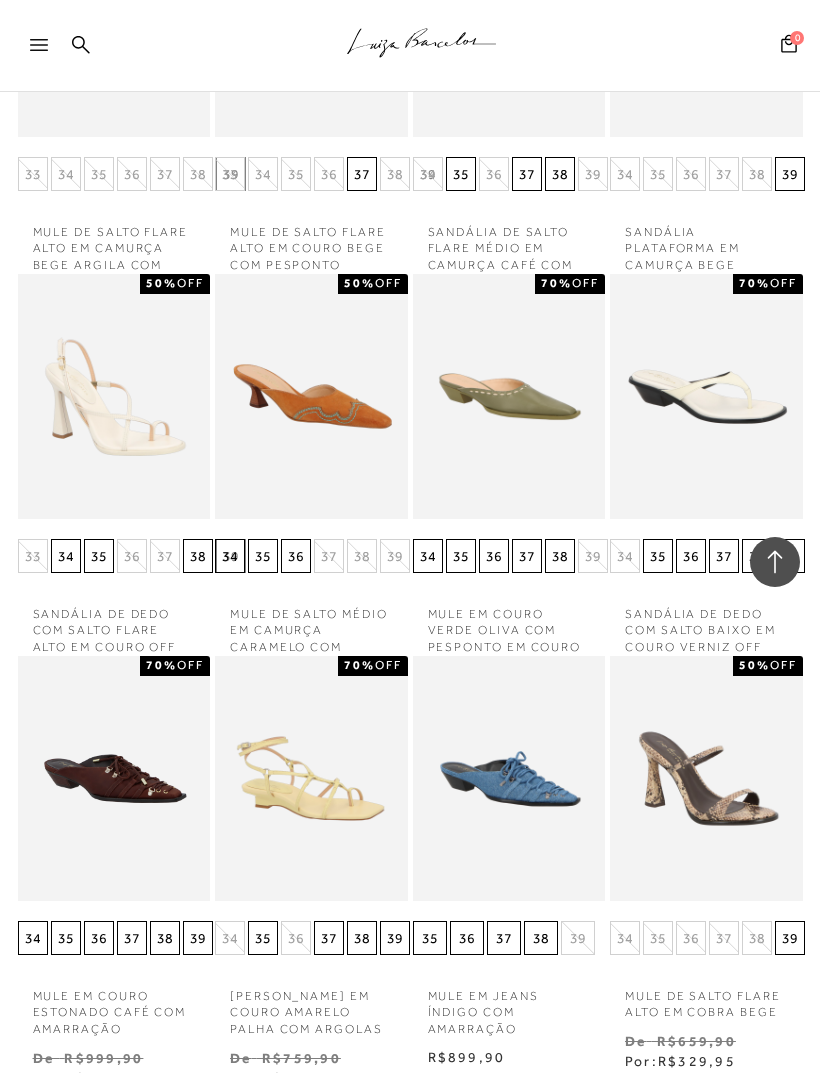 click on "37" at bounding box center [724, 556] 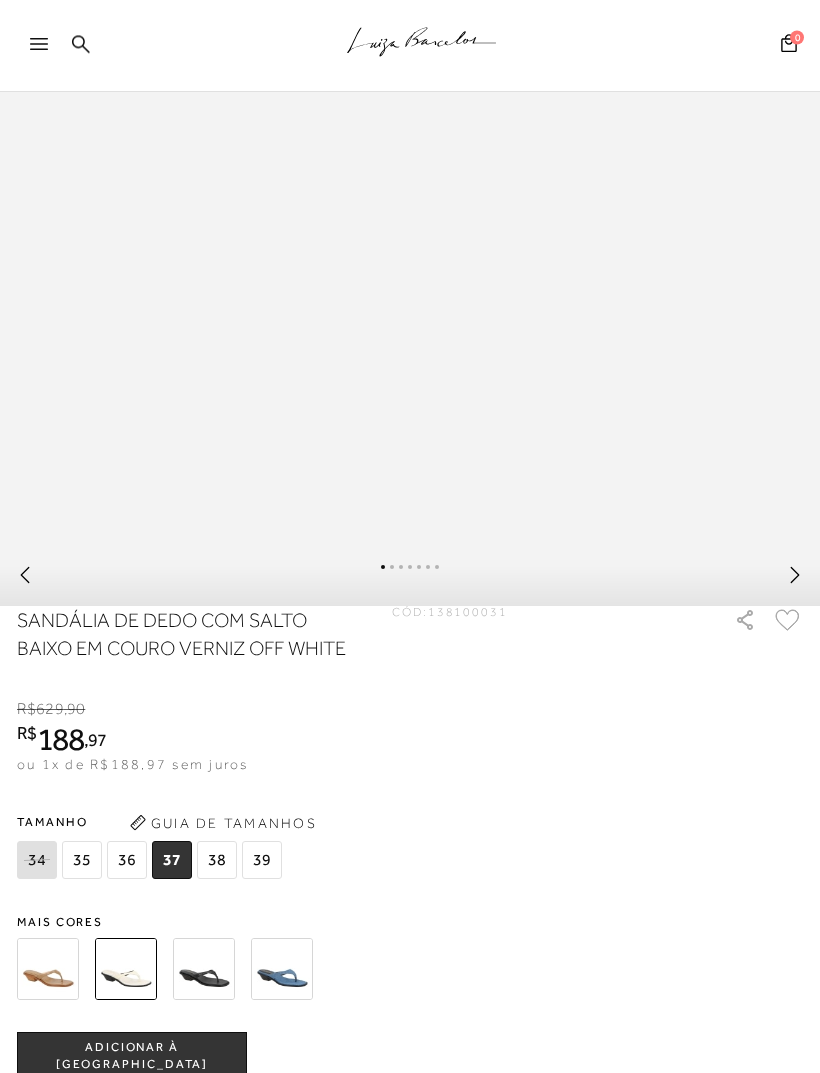 scroll, scrollTop: 832, scrollLeft: 0, axis: vertical 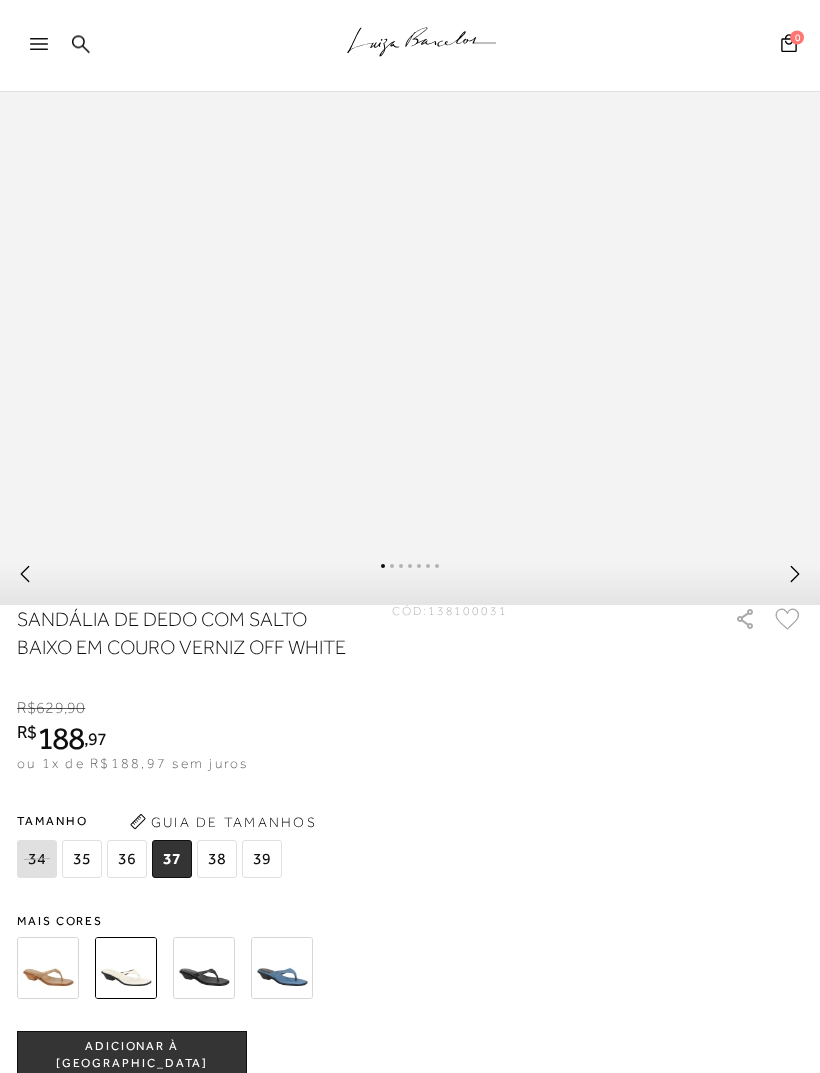 click at bounding box center [204, 969] 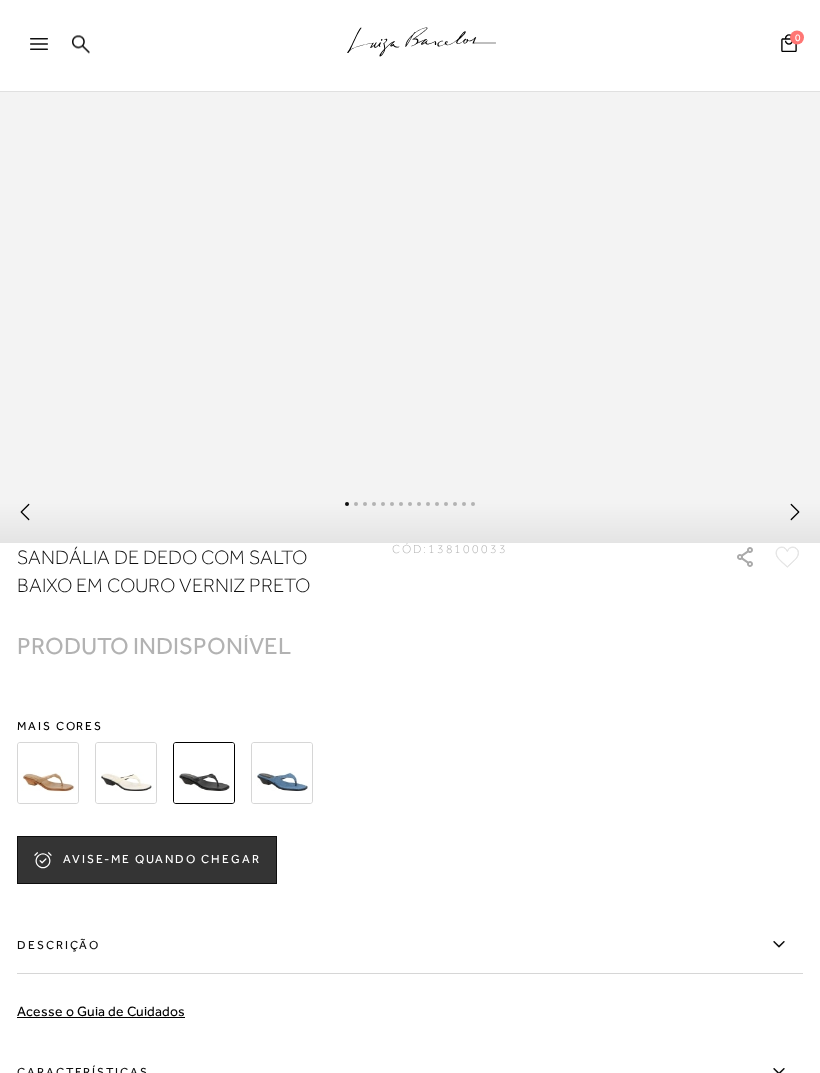 scroll, scrollTop: 898, scrollLeft: 0, axis: vertical 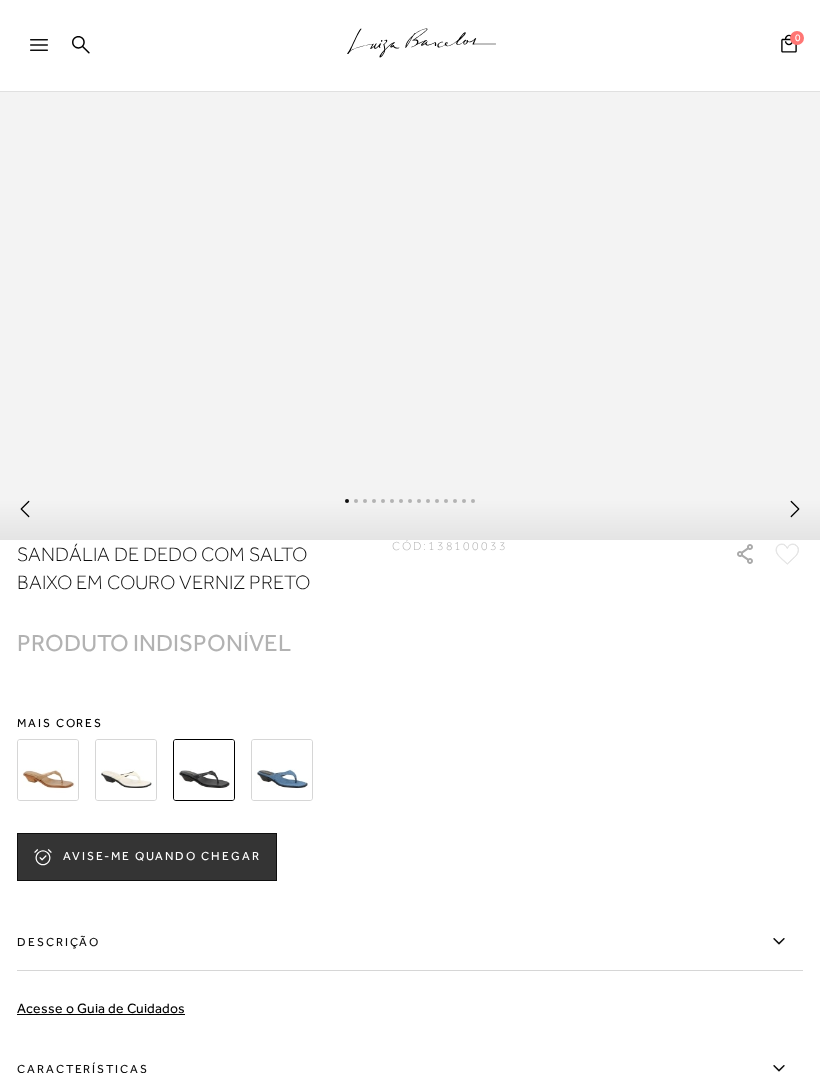 click at bounding box center [48, 770] 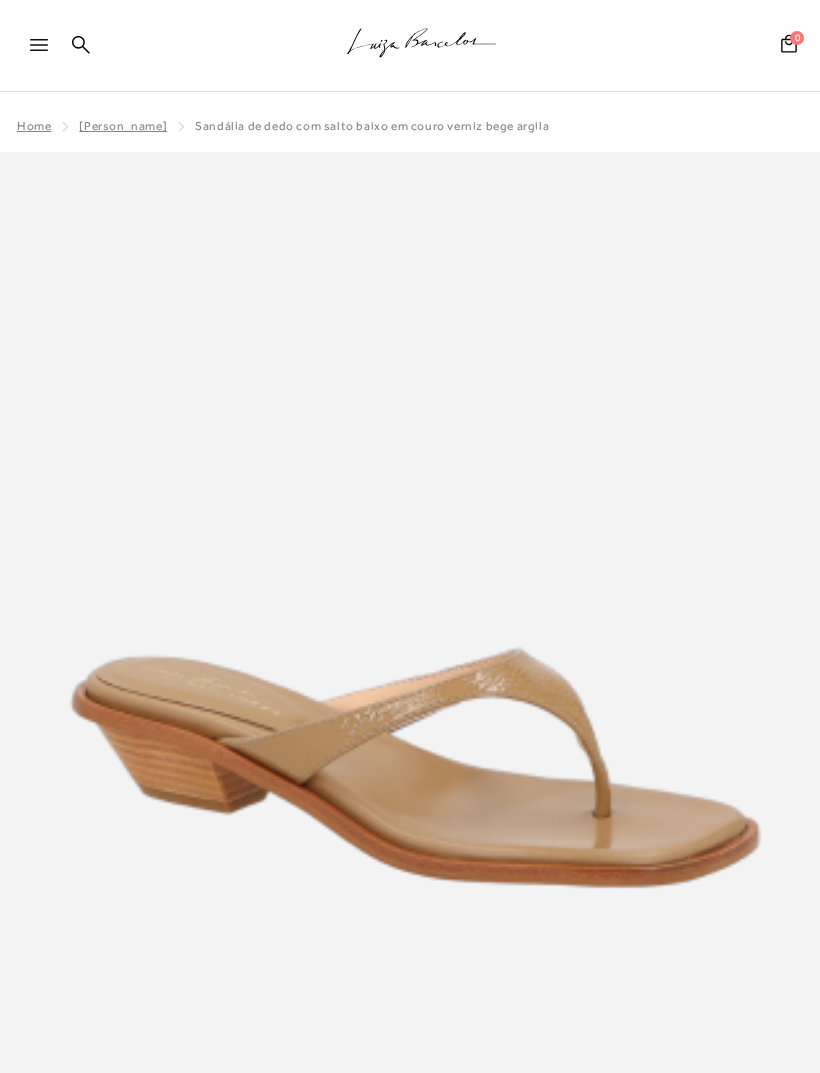 scroll, scrollTop: 0, scrollLeft: 0, axis: both 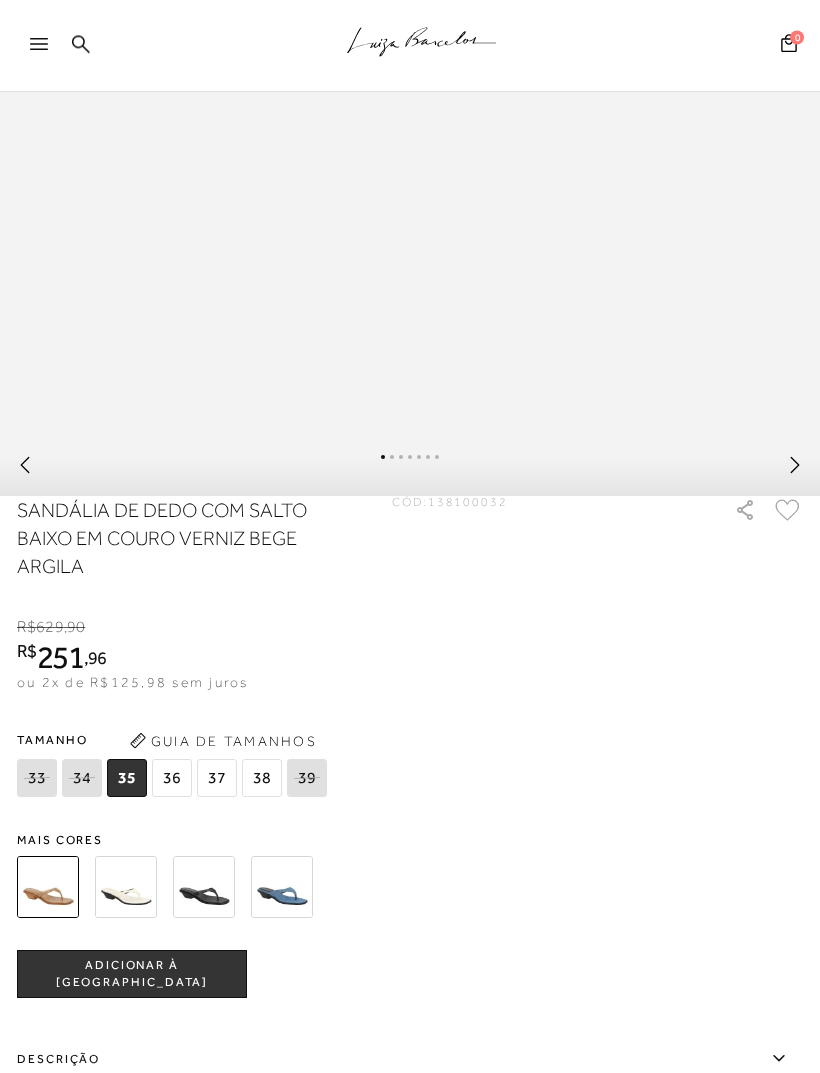 click at bounding box center [126, 888] 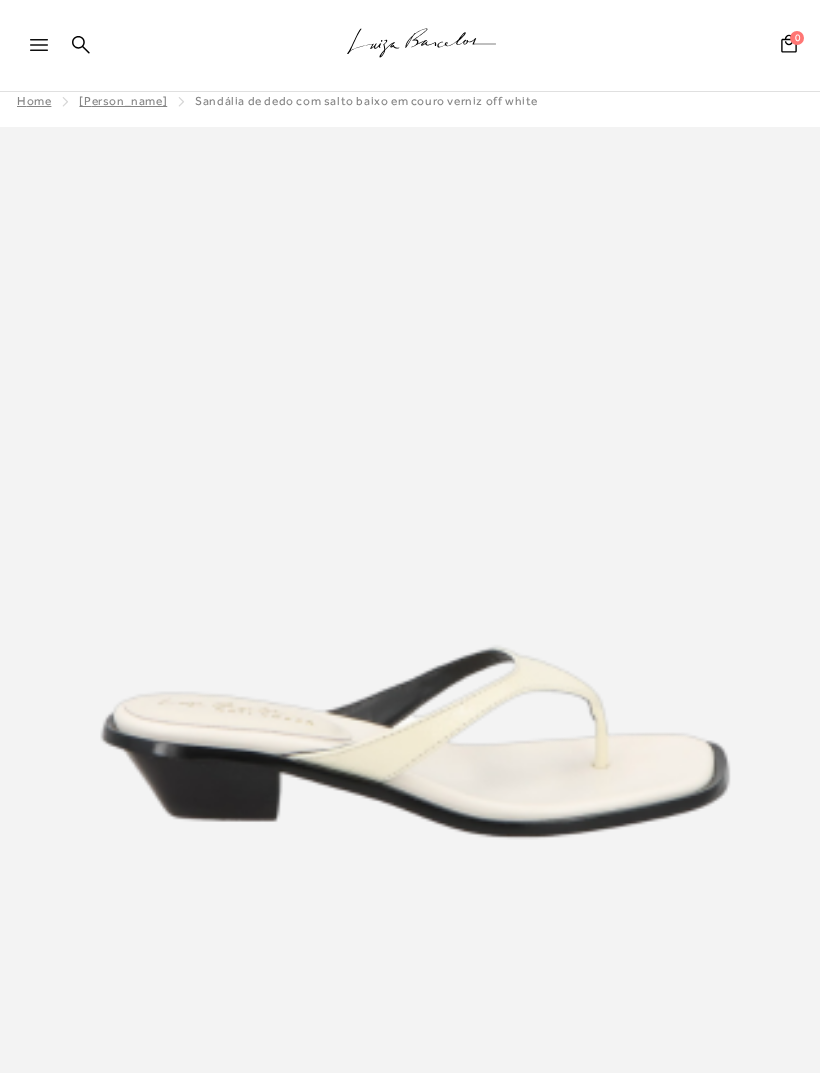 scroll, scrollTop: 0, scrollLeft: 0, axis: both 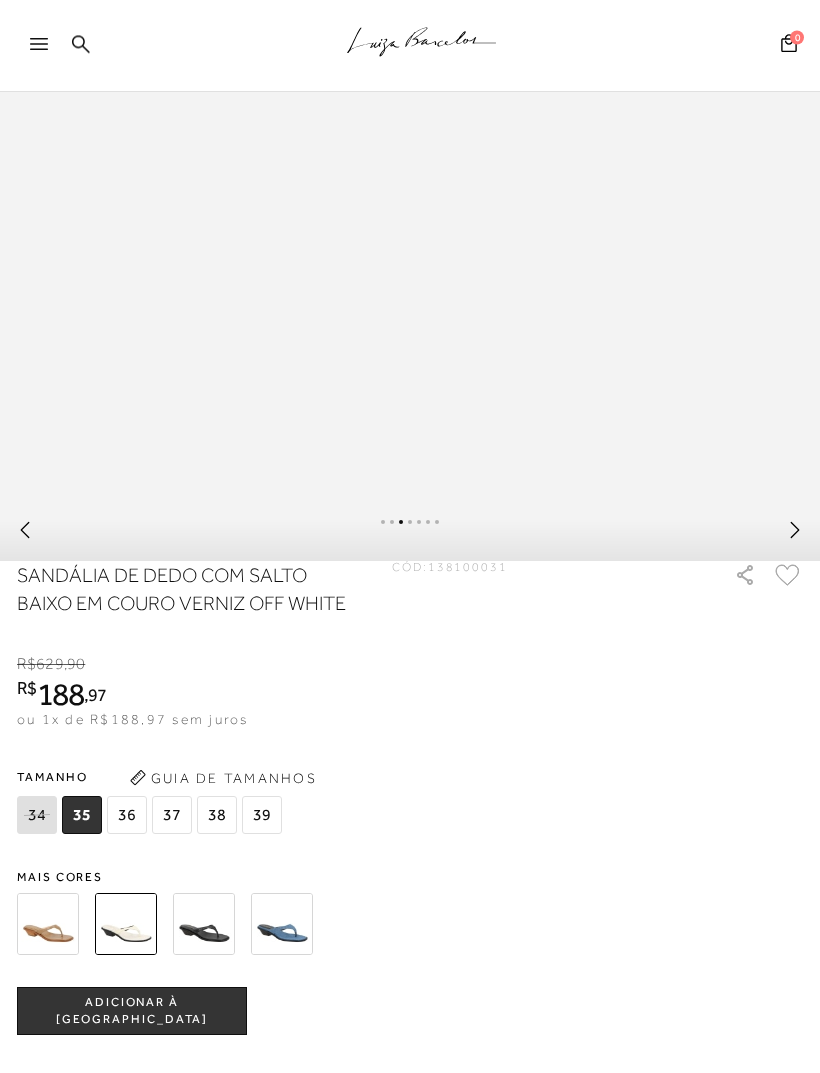 click on "37" at bounding box center [172, 816] 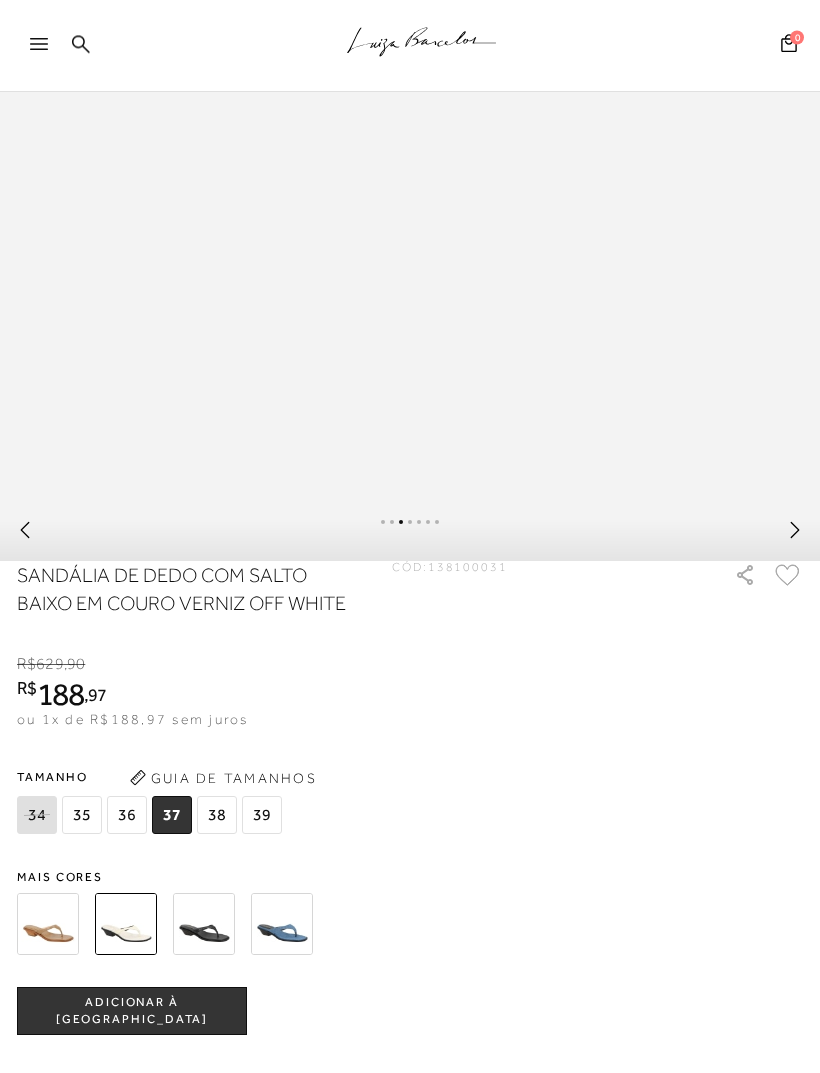 scroll, scrollTop: 877, scrollLeft: 0, axis: vertical 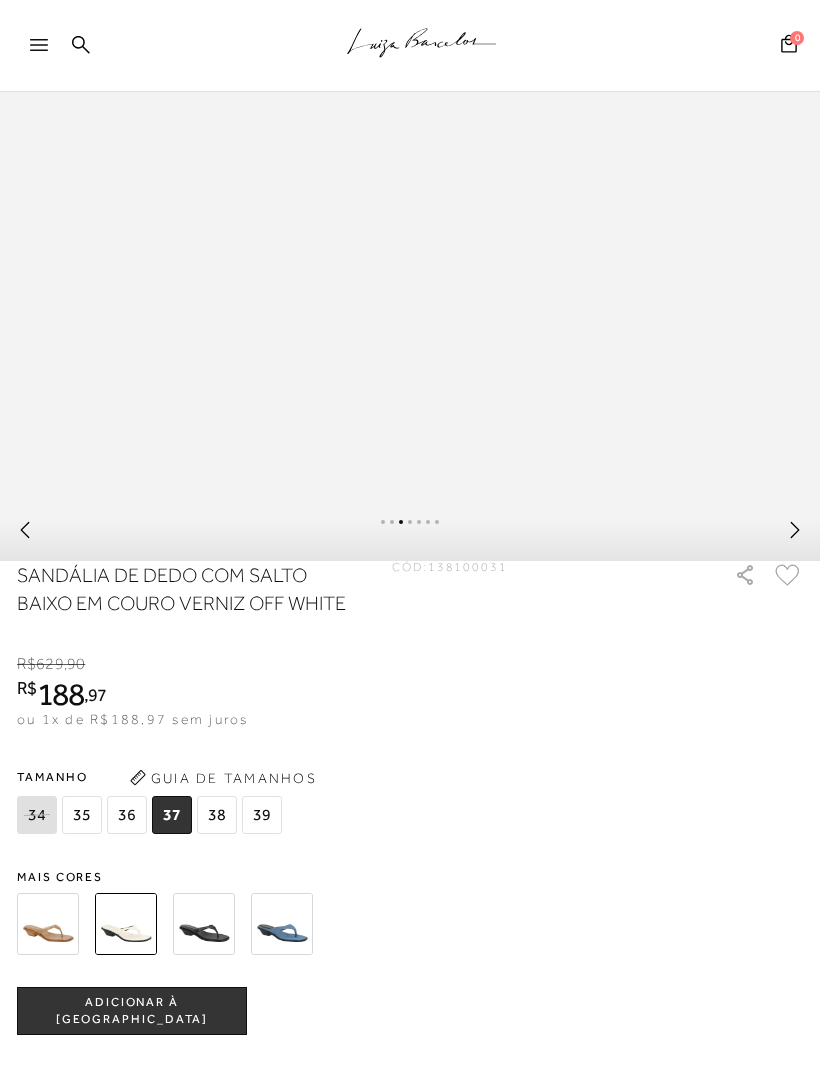 click on "ADICIONAR À SACOLA" at bounding box center [132, 1011] 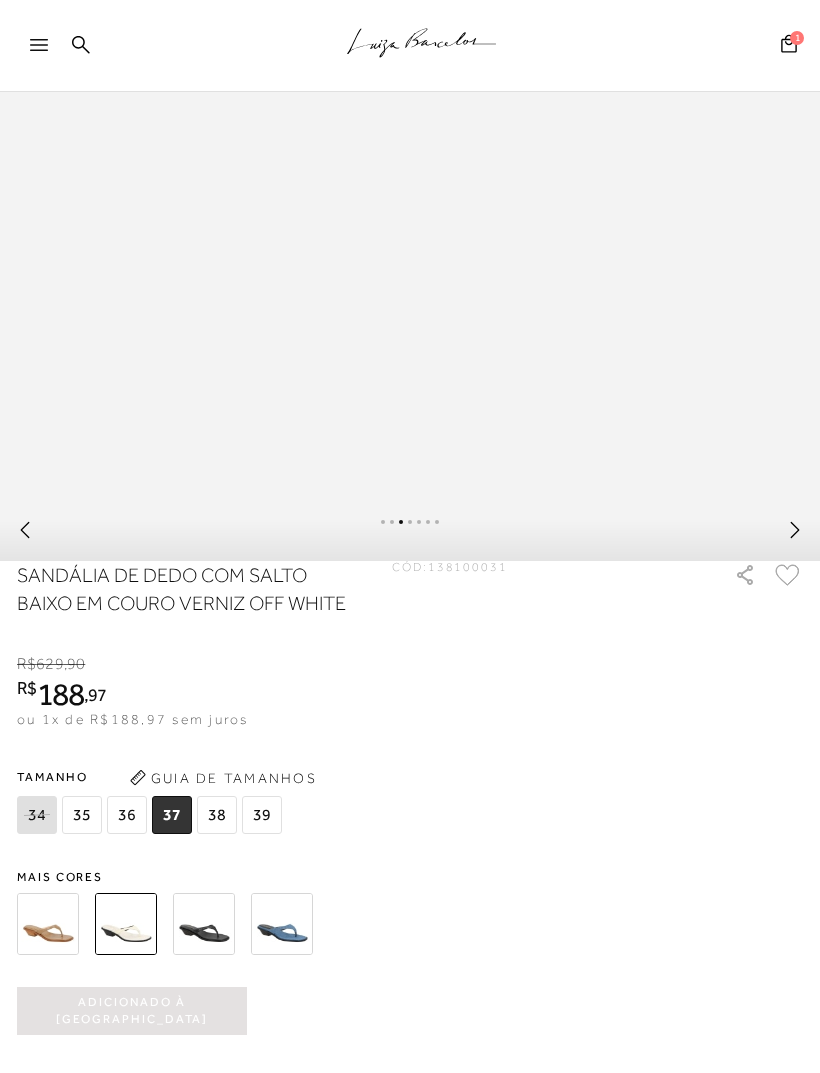 scroll, scrollTop: 0, scrollLeft: 0, axis: both 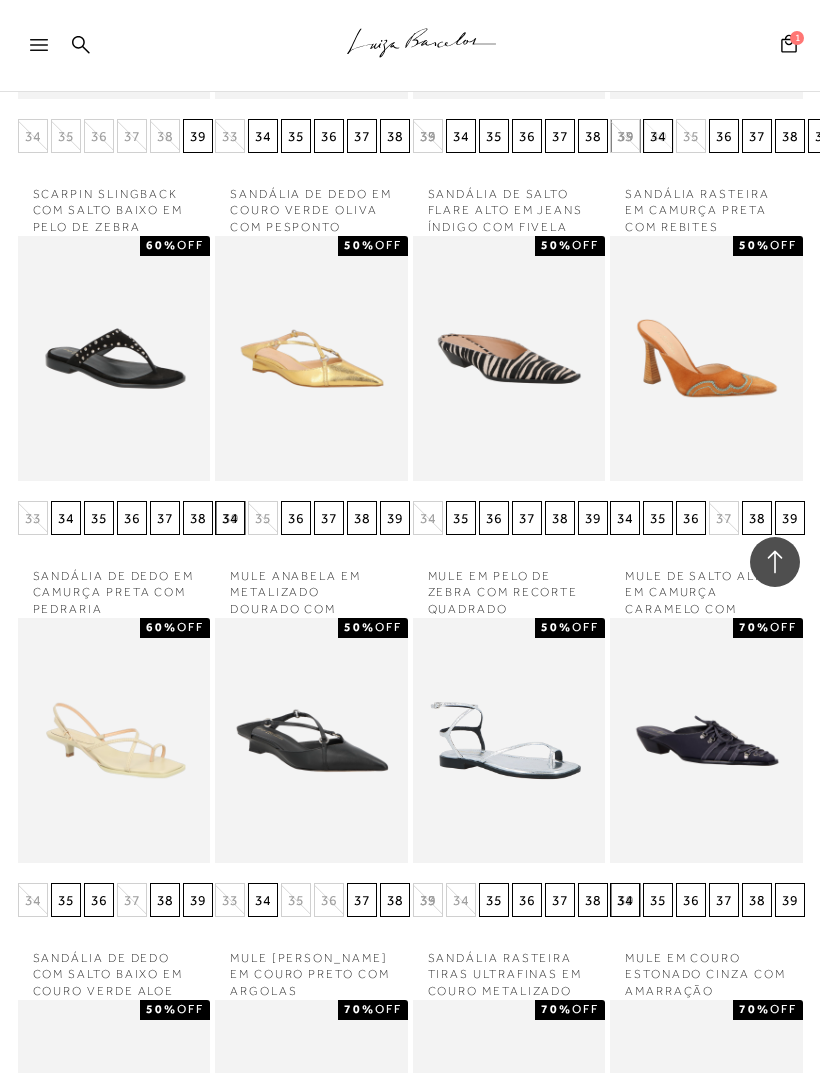click at bounding box center [509, 358] 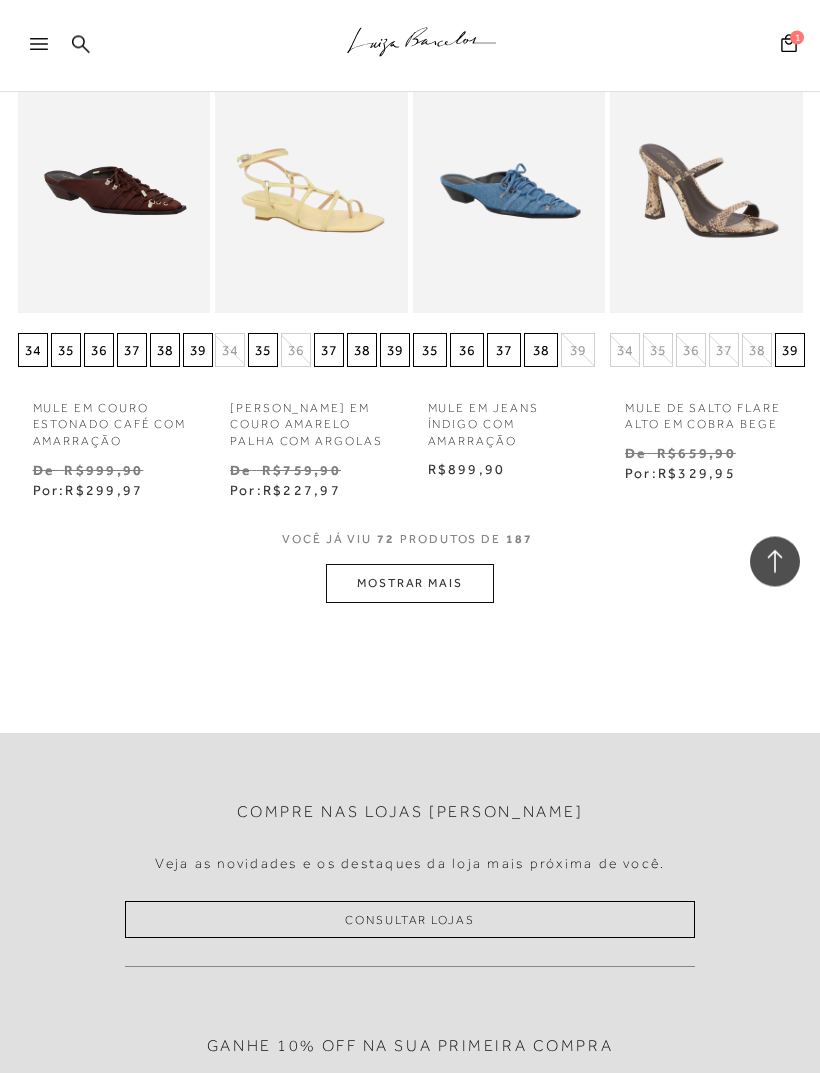 scroll, scrollTop: 6751, scrollLeft: 0, axis: vertical 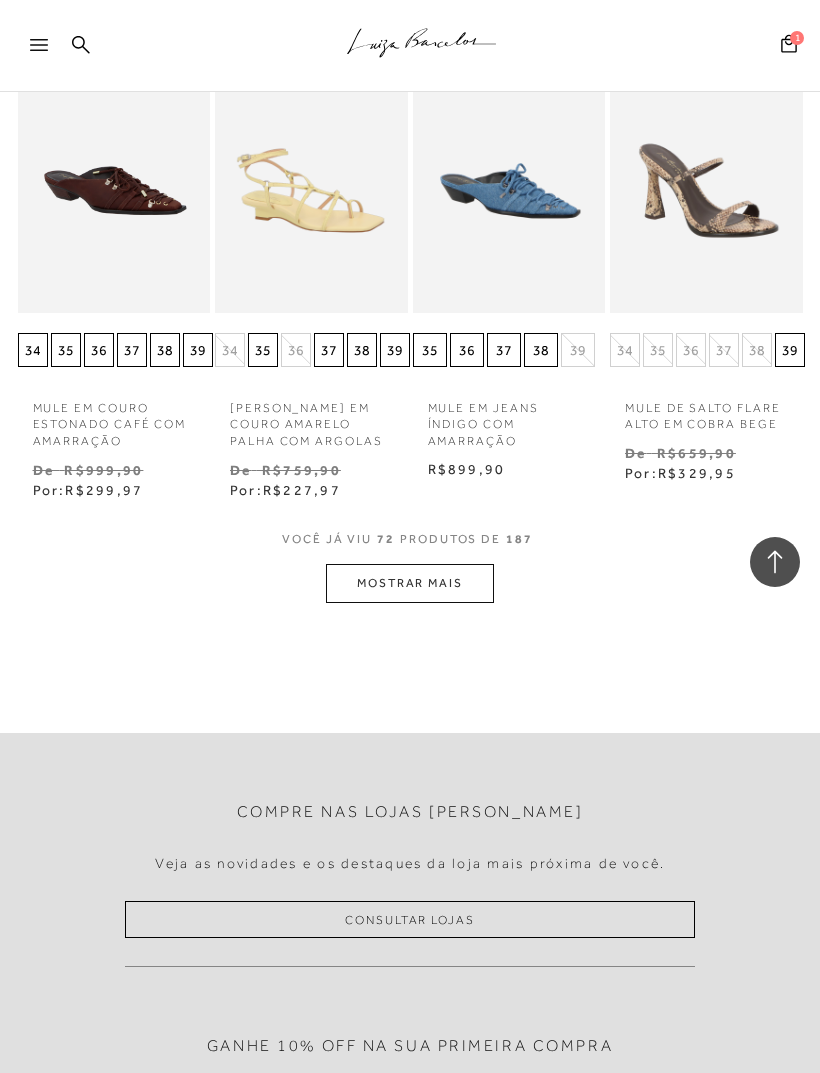 click on "MOSTRAR MAIS" at bounding box center [410, 583] 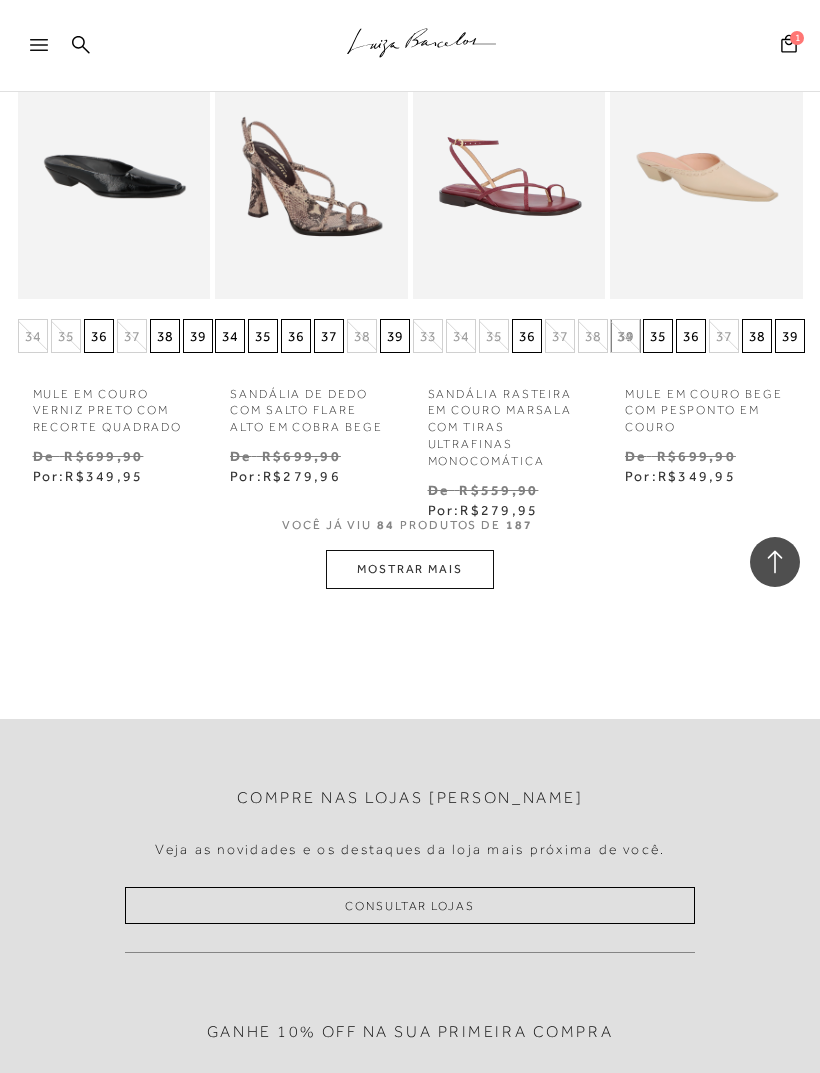 scroll, scrollTop: 8057, scrollLeft: 0, axis: vertical 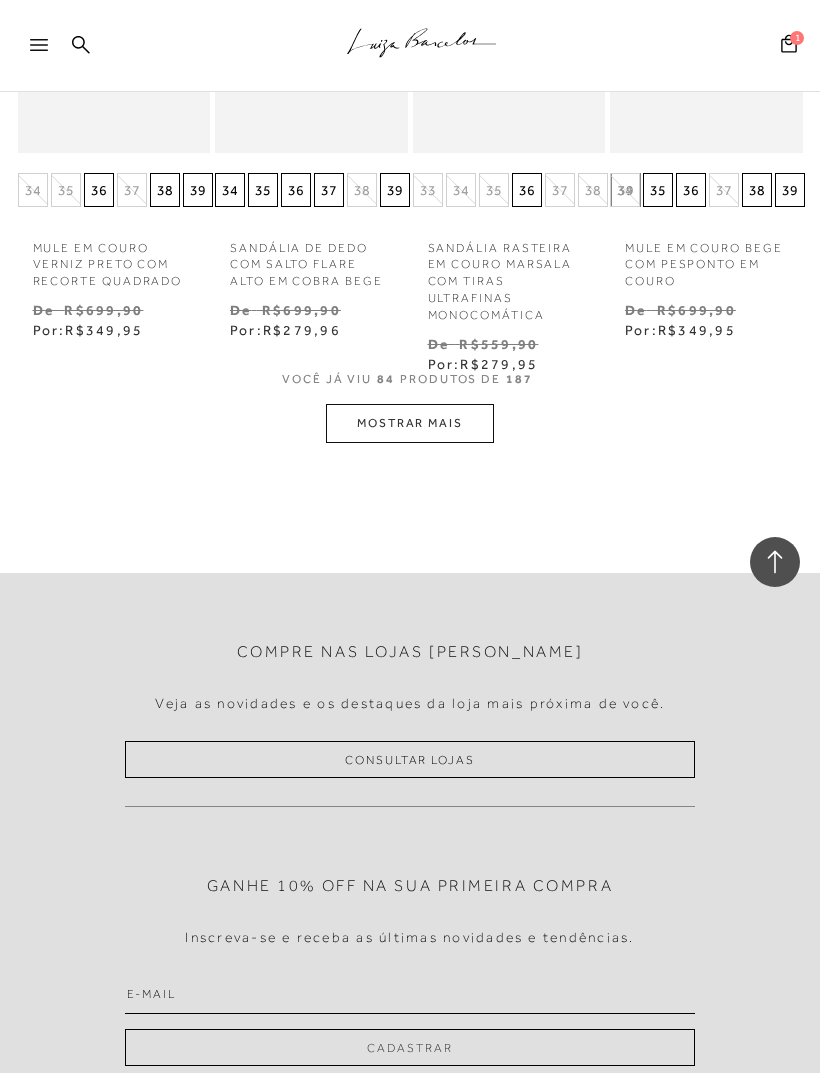click on "MOSTRAR MAIS" at bounding box center [410, 423] 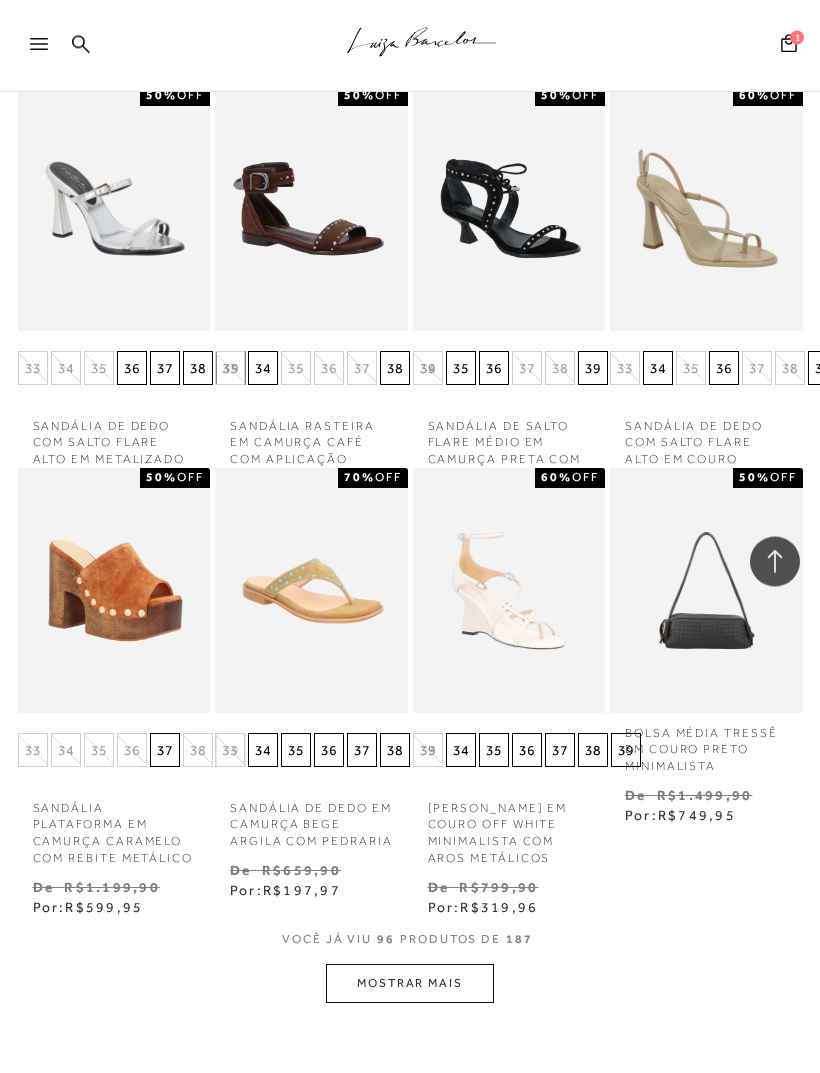 scroll, scrollTop: 8662, scrollLeft: 0, axis: vertical 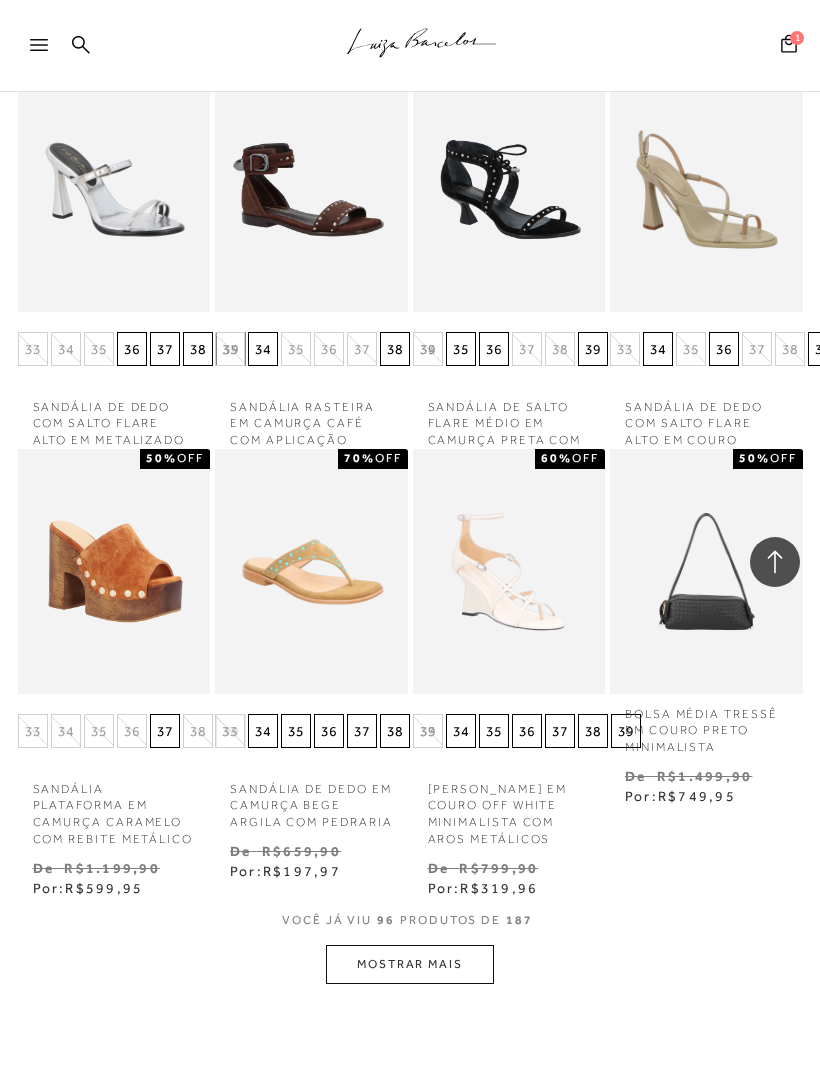 click on "MOSTRAR MAIS" at bounding box center (410, 964) 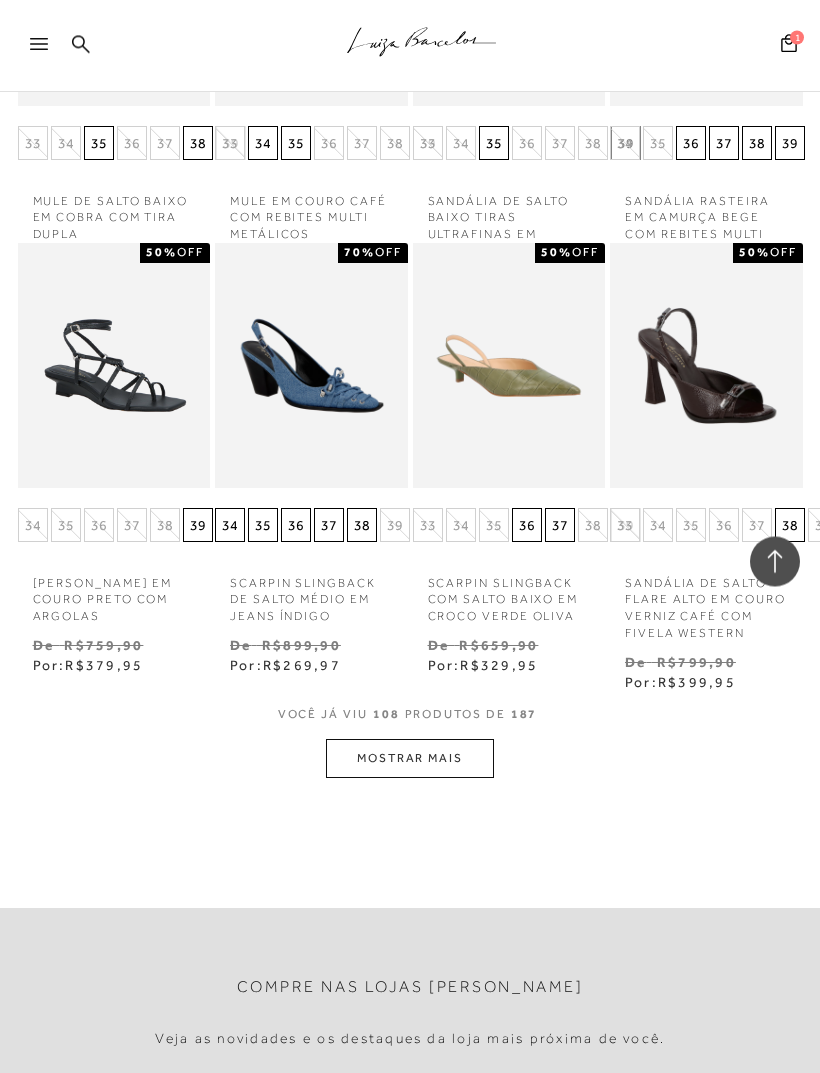 scroll, scrollTop: 10014, scrollLeft: 0, axis: vertical 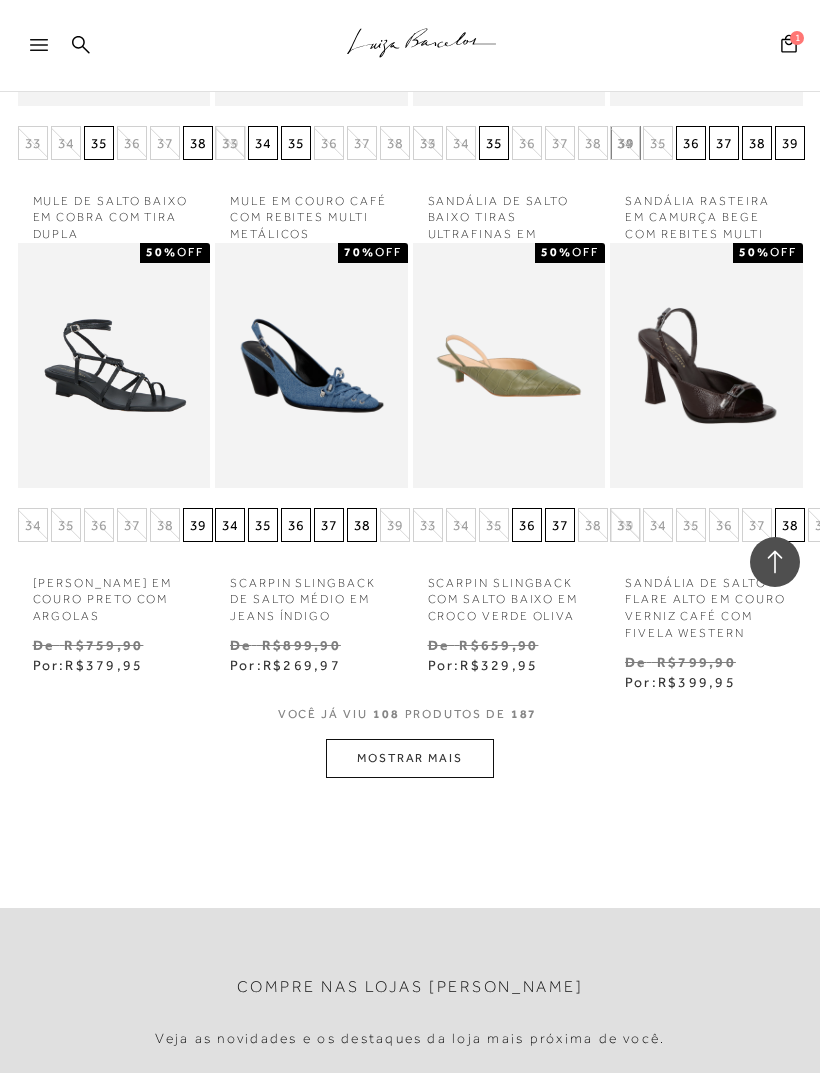 click on "MOSTRAR MAIS" at bounding box center (410, 758) 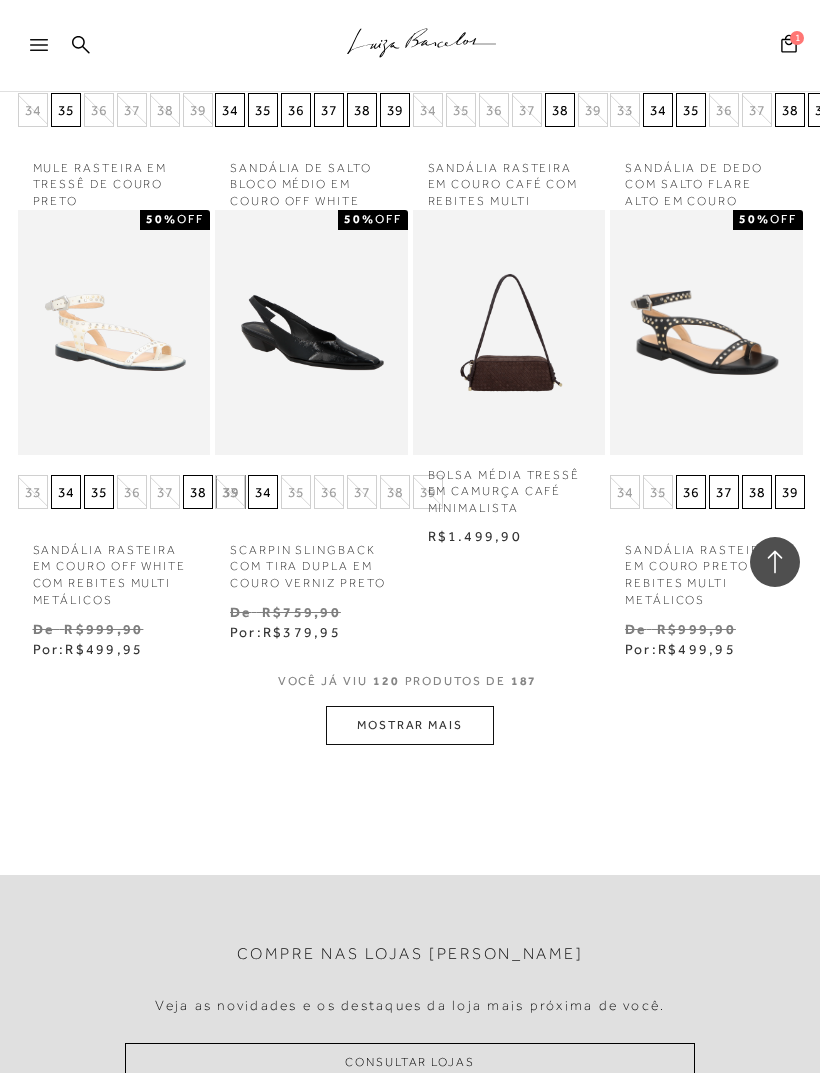 scroll, scrollTop: 11194, scrollLeft: 0, axis: vertical 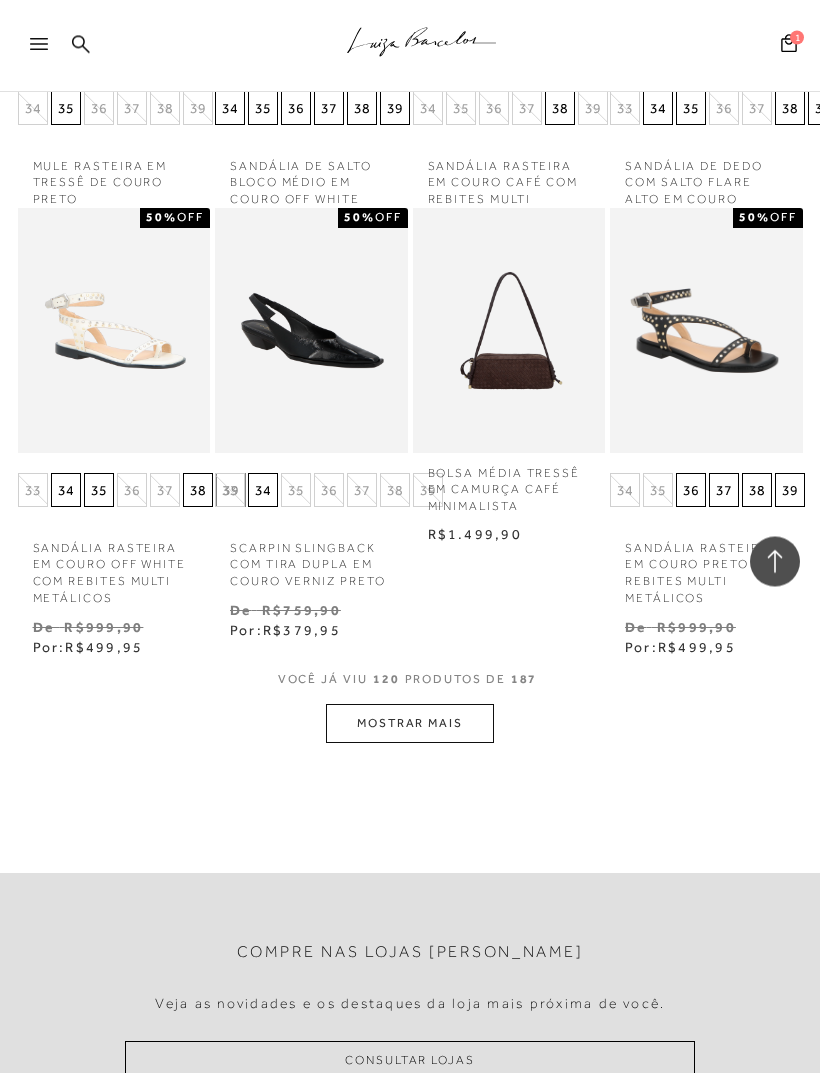 click on "MOSTRAR MAIS" at bounding box center [410, 724] 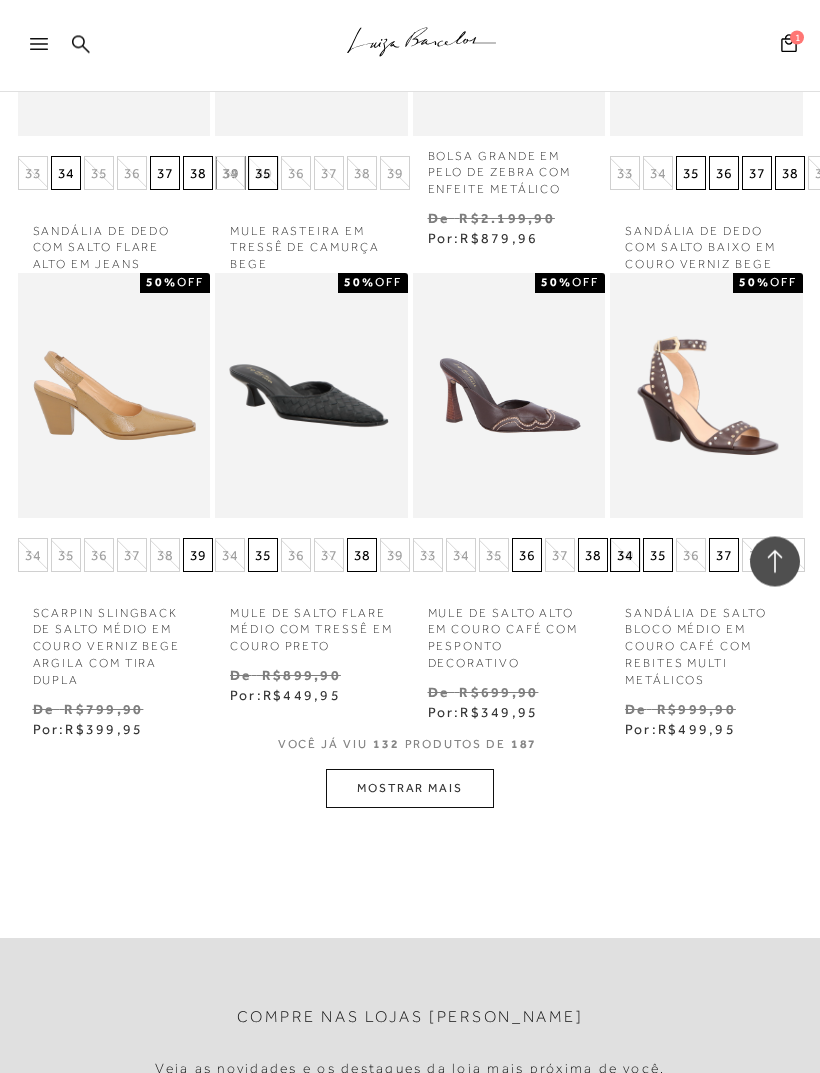 scroll, scrollTop: 12303, scrollLeft: 0, axis: vertical 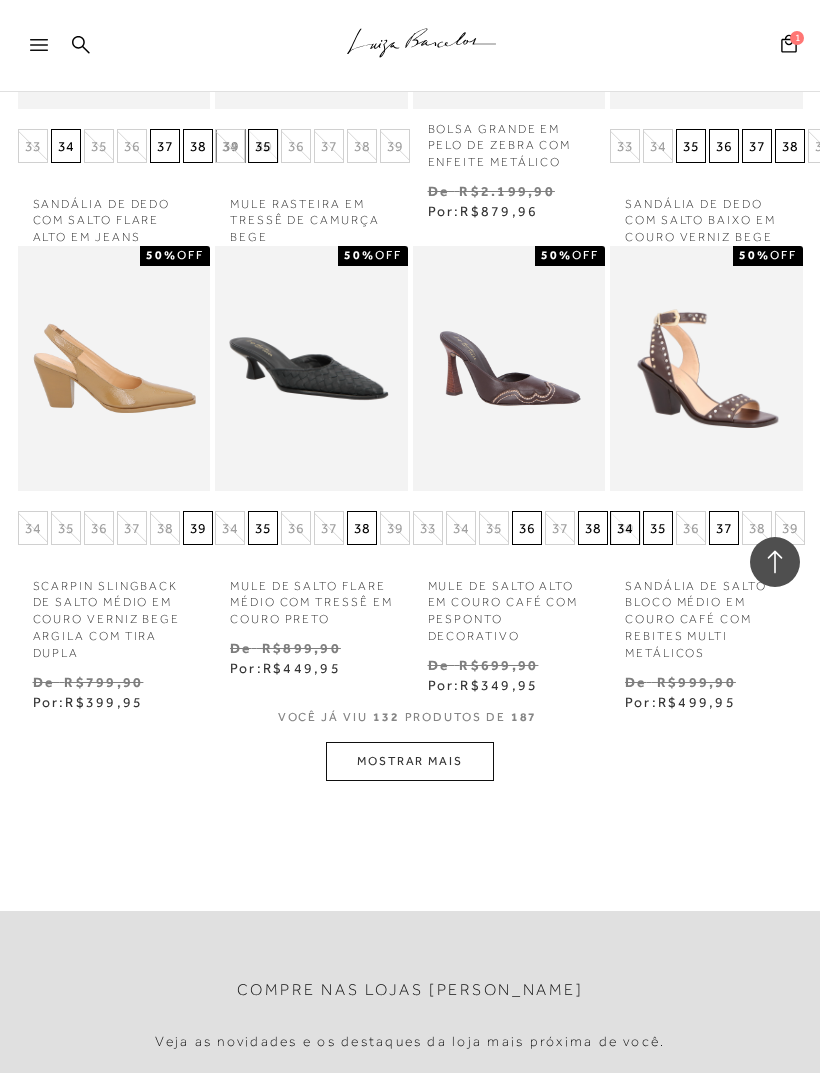 click on "MOSTRAR MAIS" at bounding box center [410, 761] 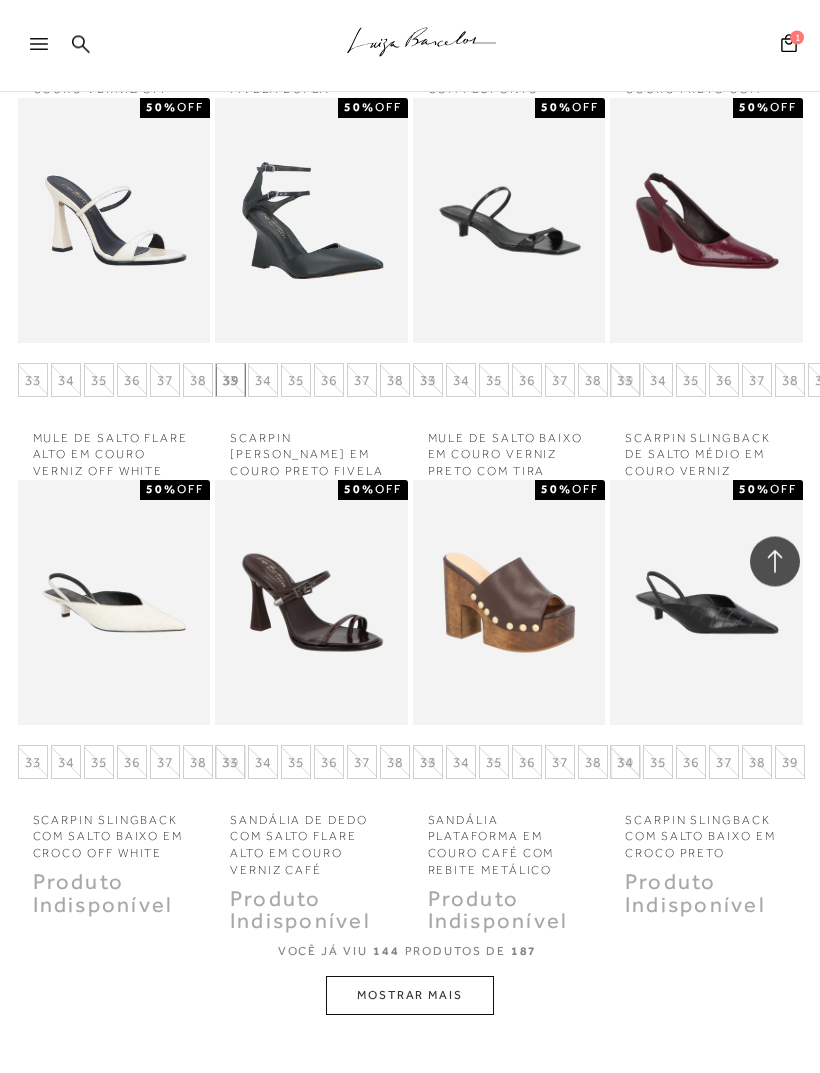 scroll, scrollTop: 13215, scrollLeft: 0, axis: vertical 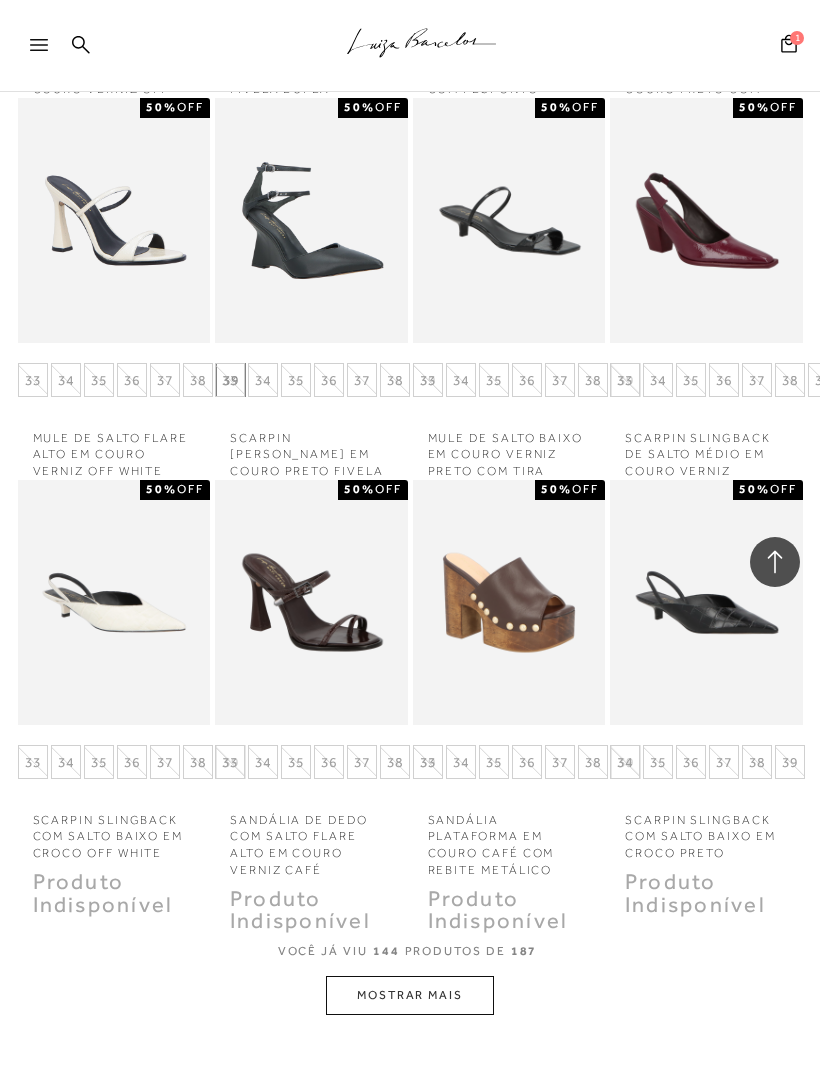 click on "MOSTRAR MAIS" at bounding box center (410, 995) 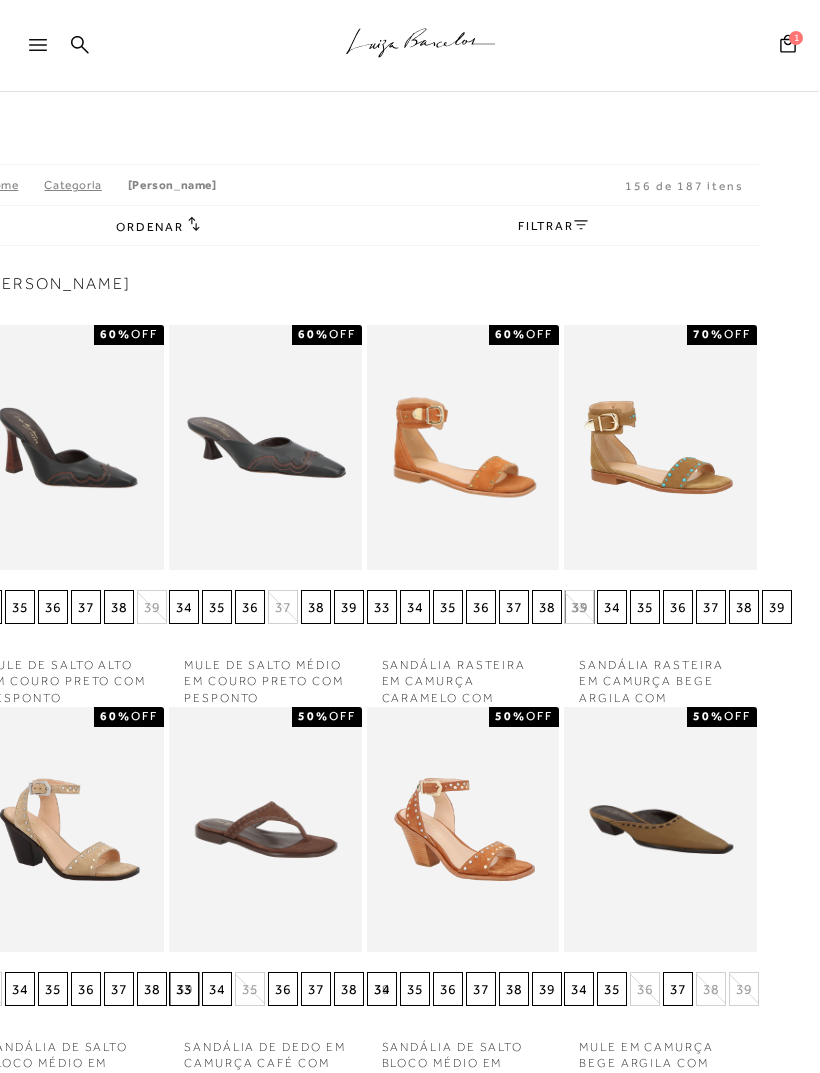 scroll, scrollTop: 0, scrollLeft: 0, axis: both 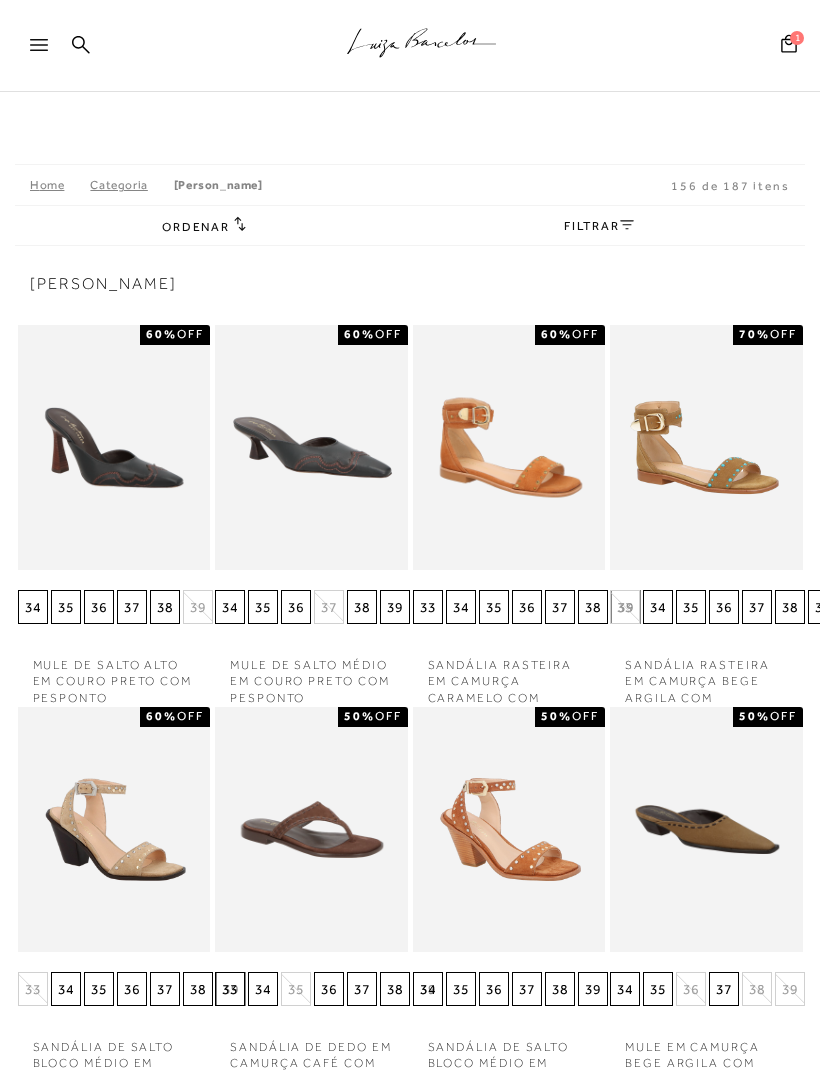click on "Home" at bounding box center (60, 185) 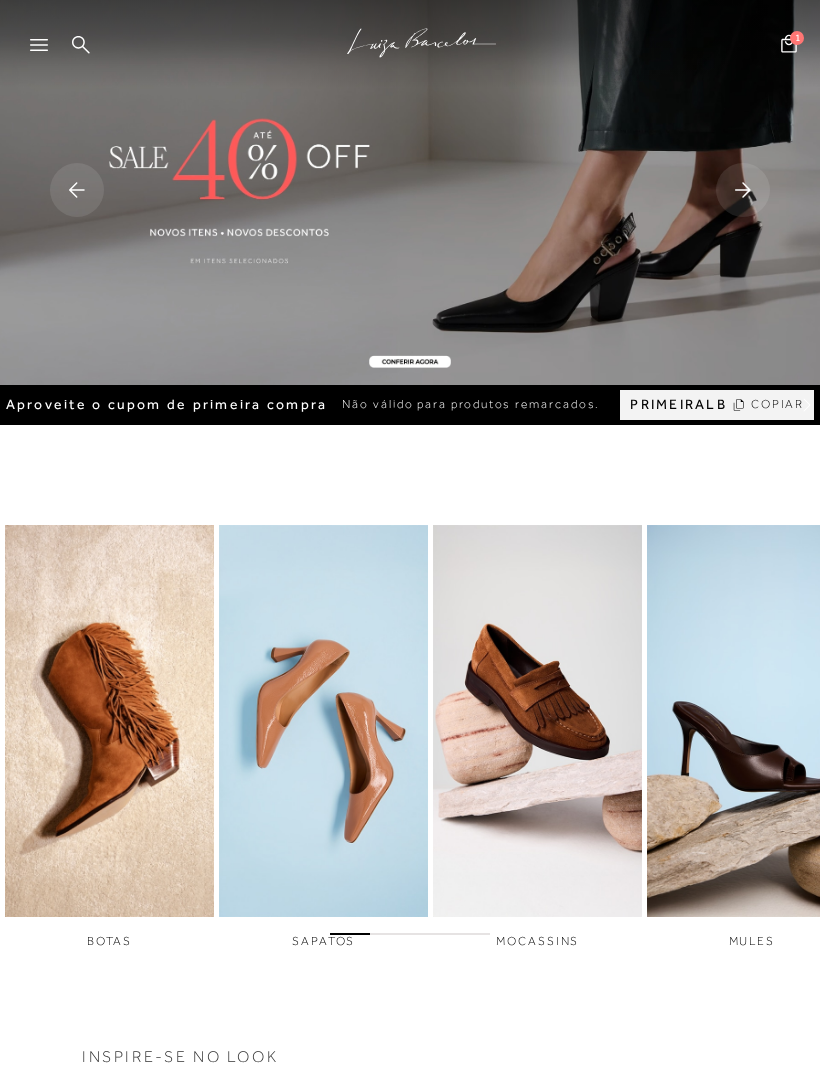 scroll, scrollTop: 0, scrollLeft: 0, axis: both 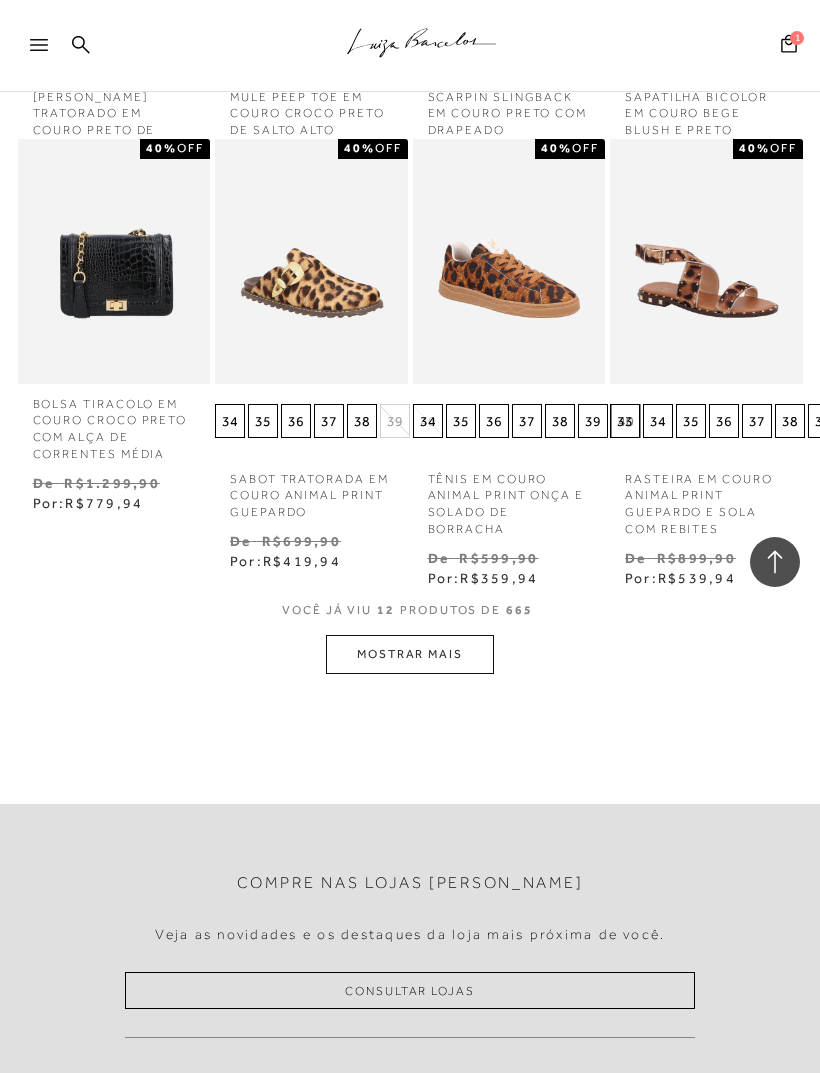 click on "MOSTRAR MAIS" at bounding box center (410, 654) 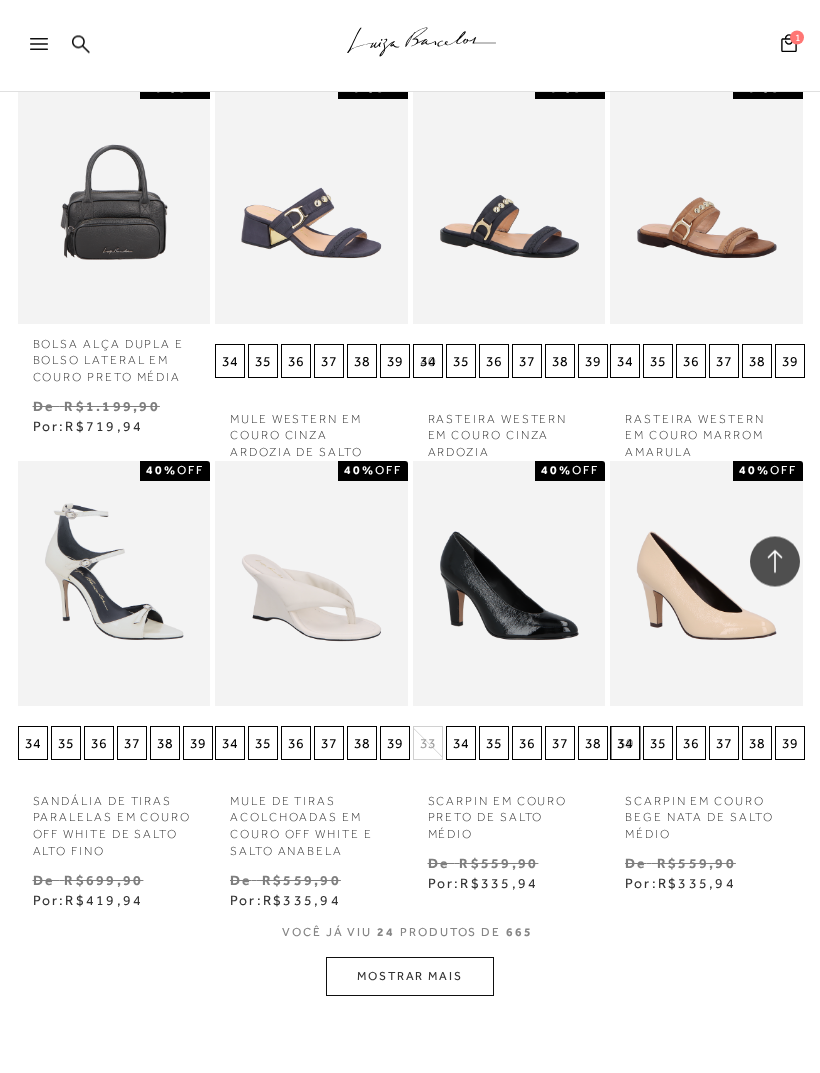 scroll, scrollTop: 1774, scrollLeft: 0, axis: vertical 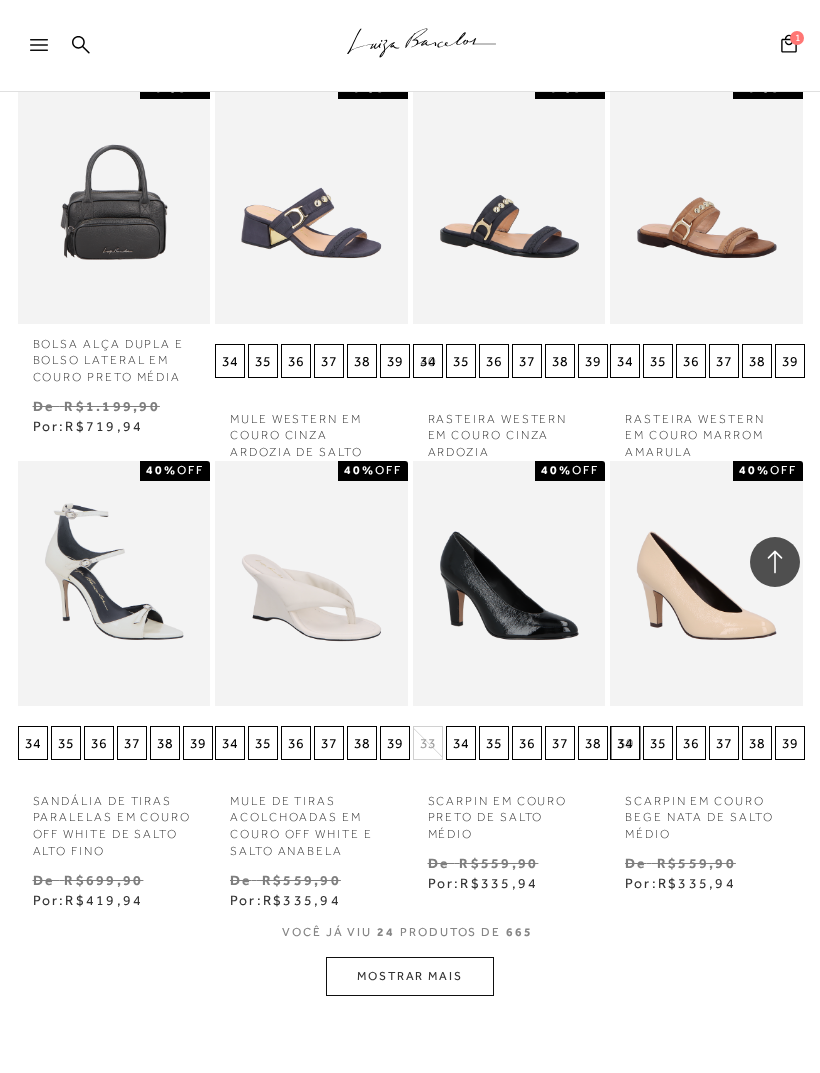 click on "MOSTRAR MAIS" at bounding box center (410, 976) 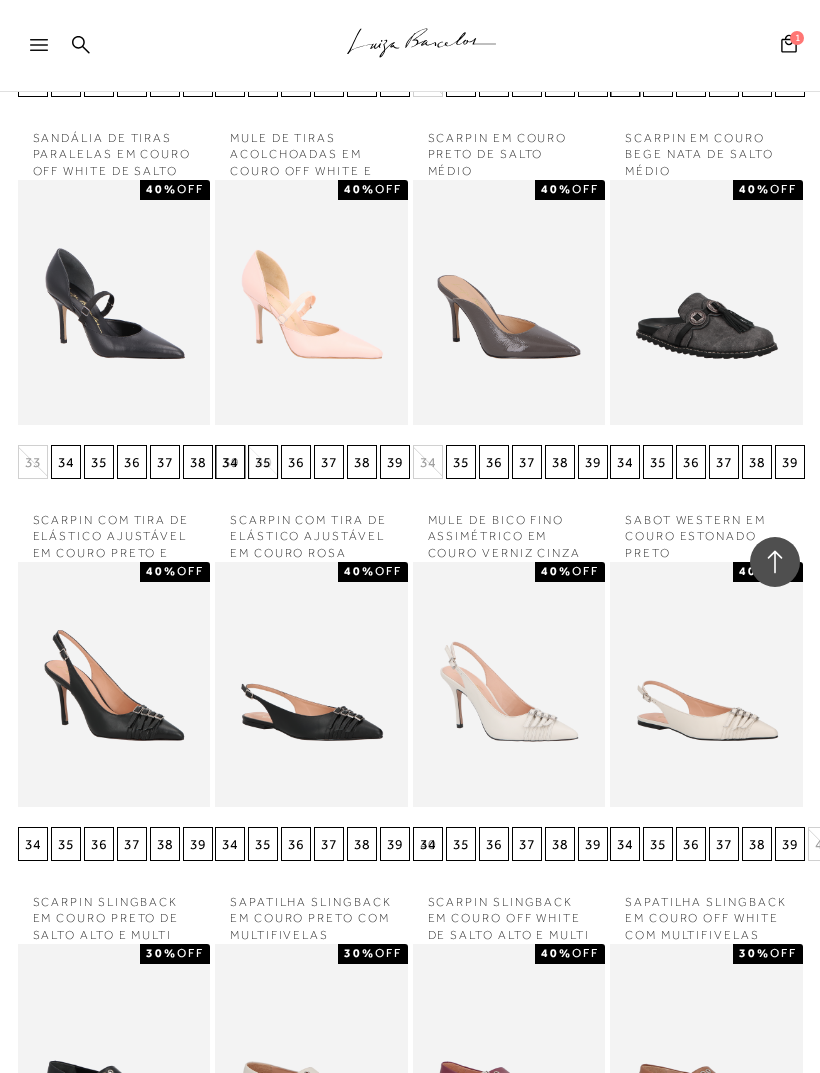 scroll, scrollTop: 2708, scrollLeft: 0, axis: vertical 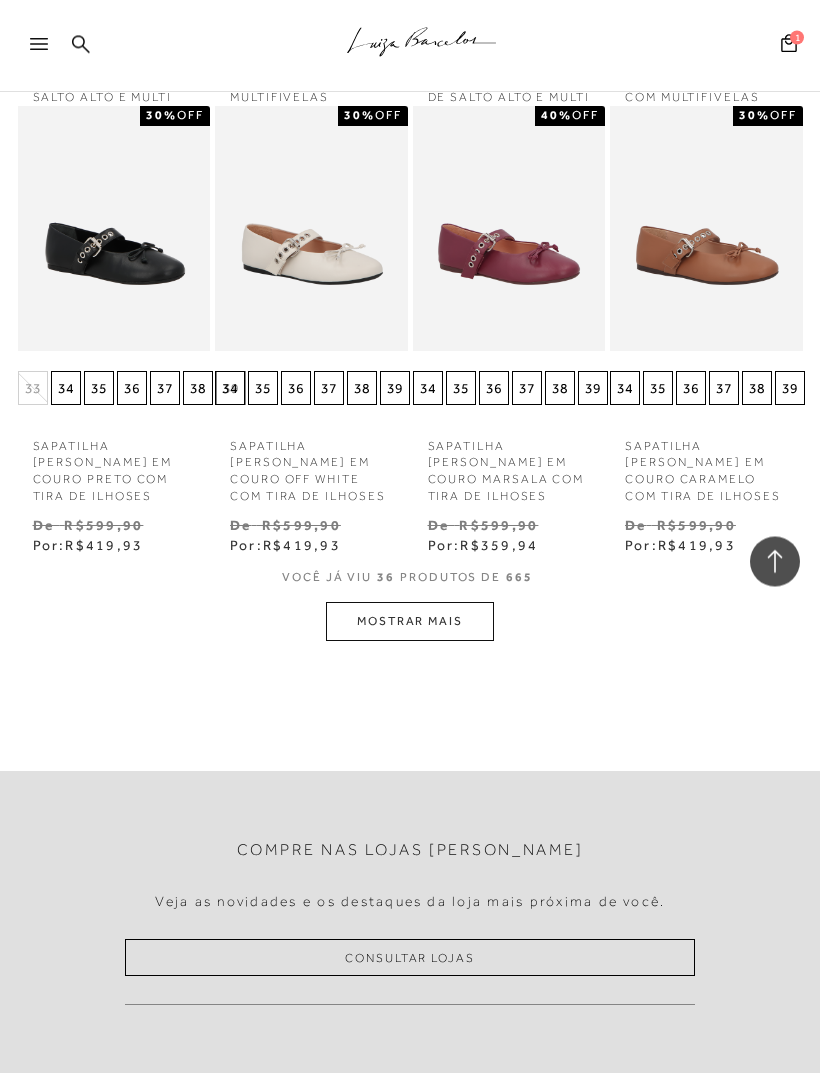 click on "MOSTRAR MAIS" at bounding box center [410, 622] 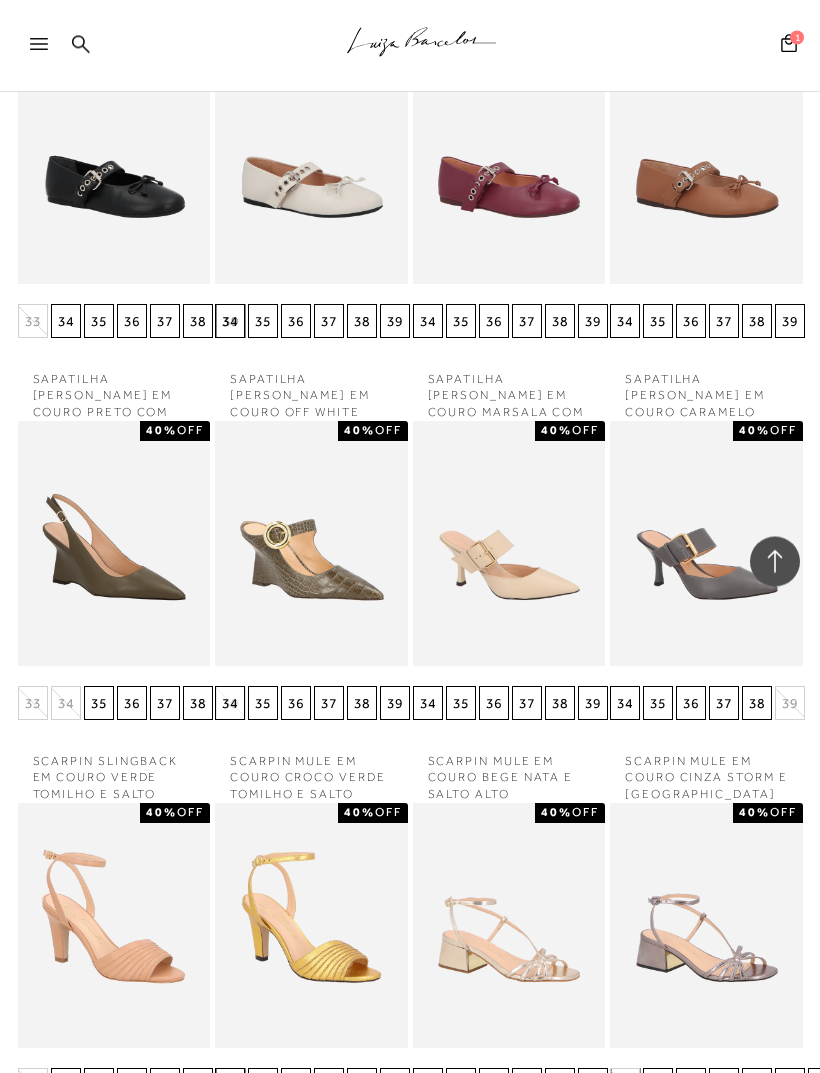 scroll, scrollTop: 3344, scrollLeft: 0, axis: vertical 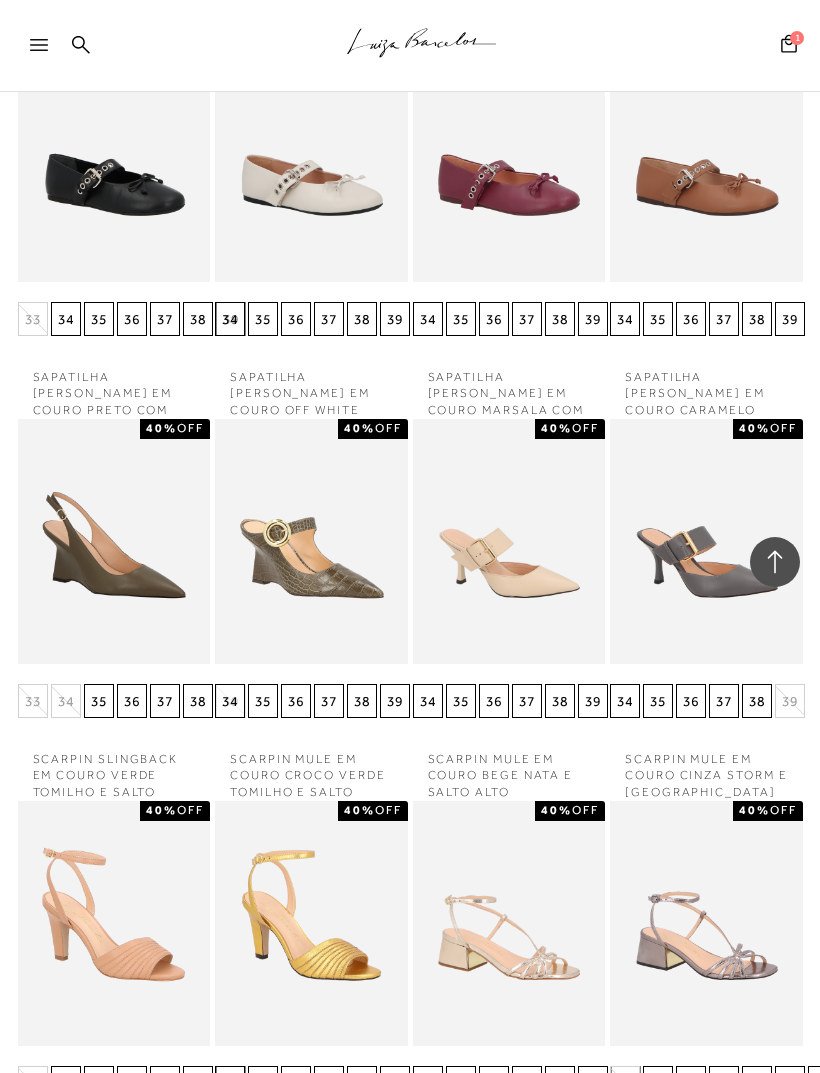 click at bounding box center (311, 541) 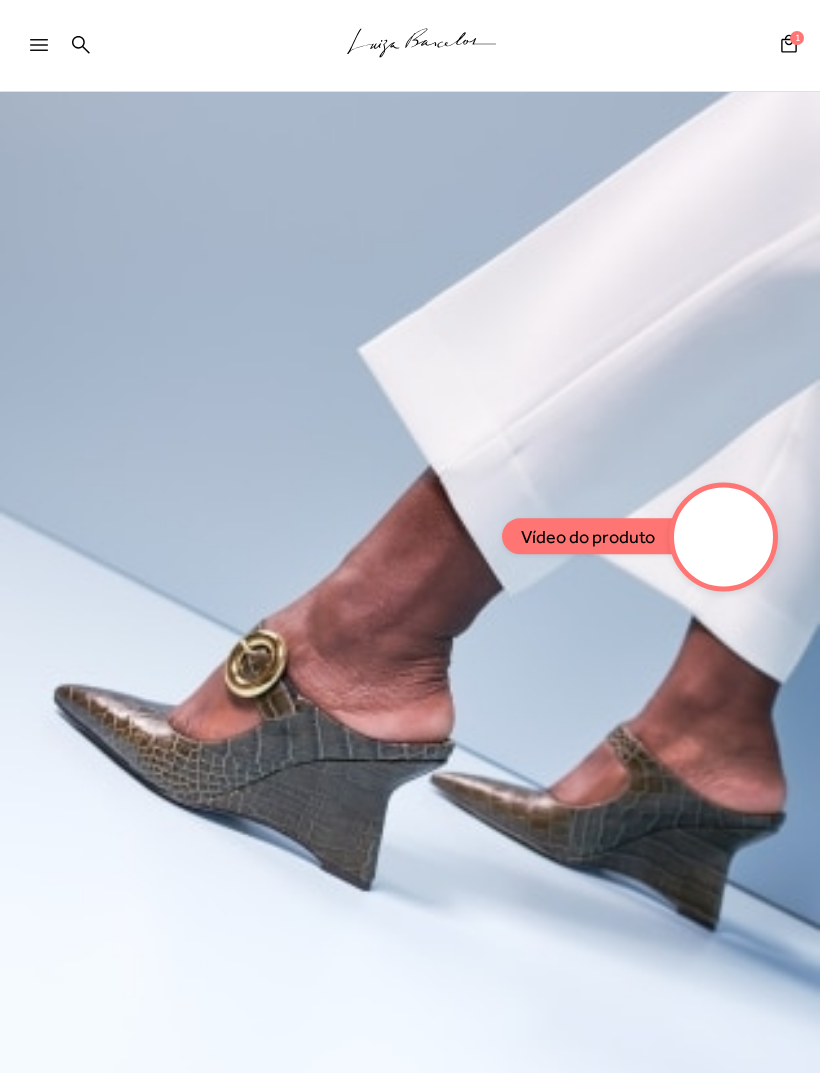 scroll, scrollTop: 148, scrollLeft: 0, axis: vertical 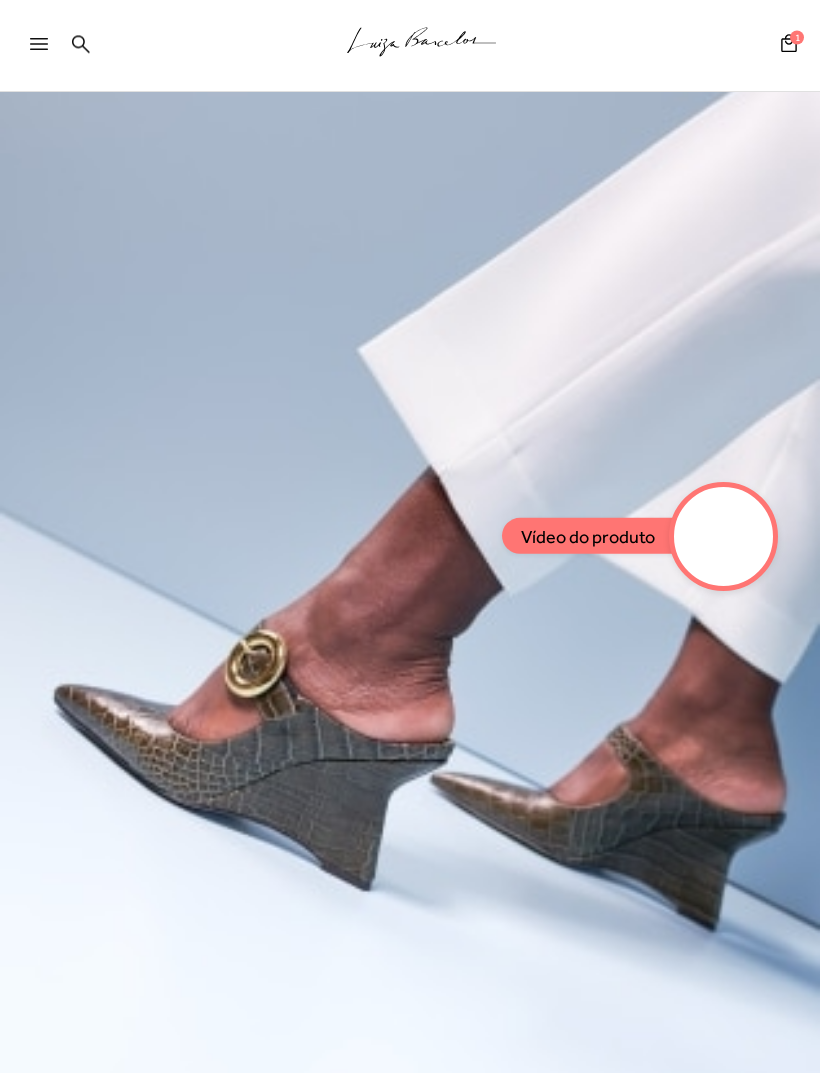 click at bounding box center [724, 537] 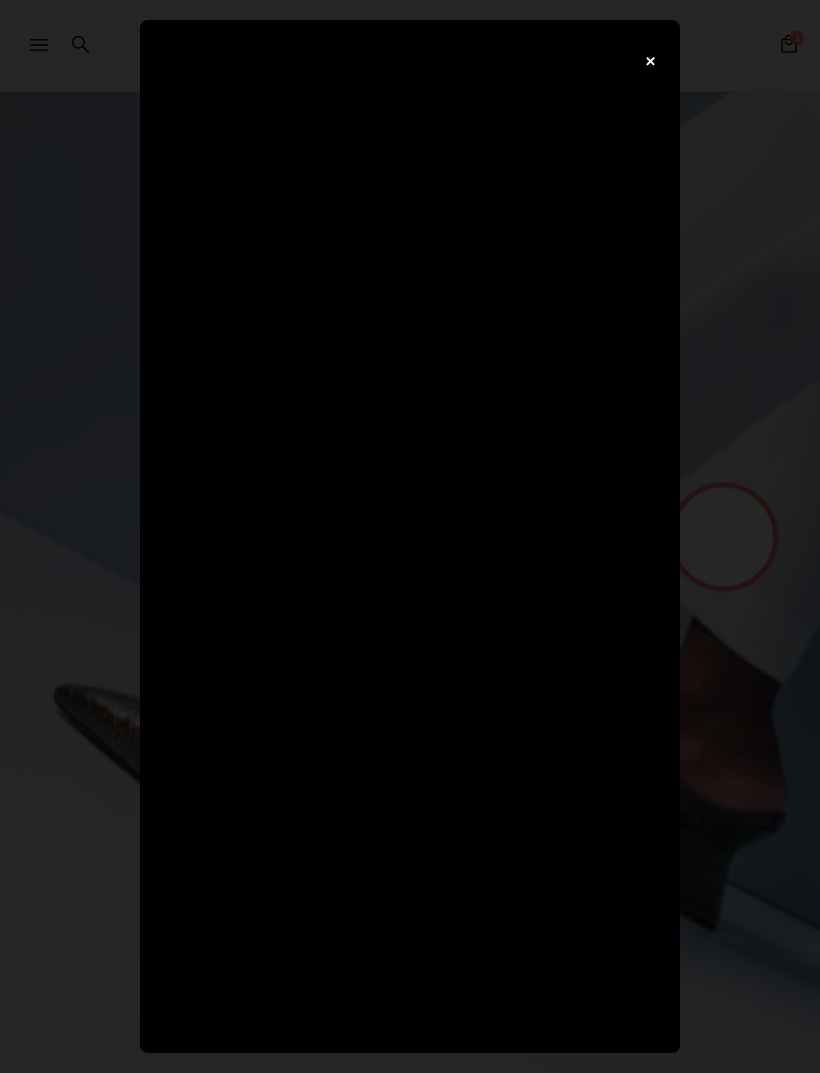 click on "×" at bounding box center (650, 60) 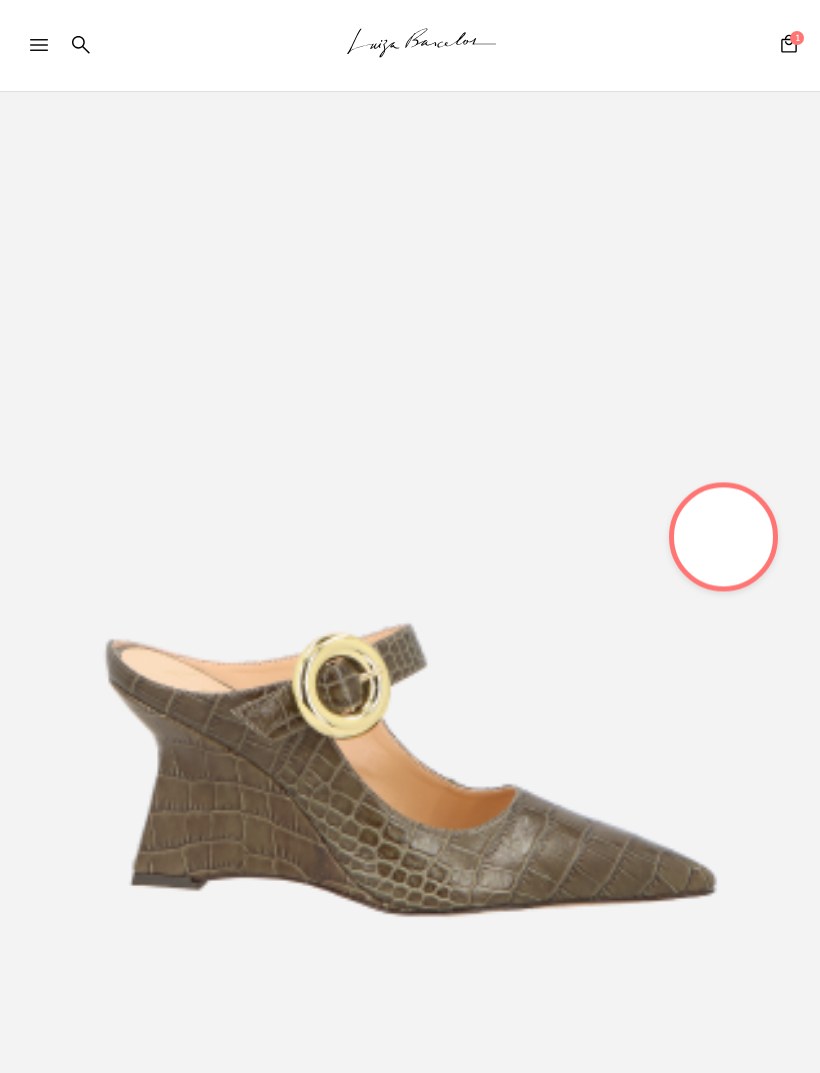 scroll, scrollTop: 0, scrollLeft: 0, axis: both 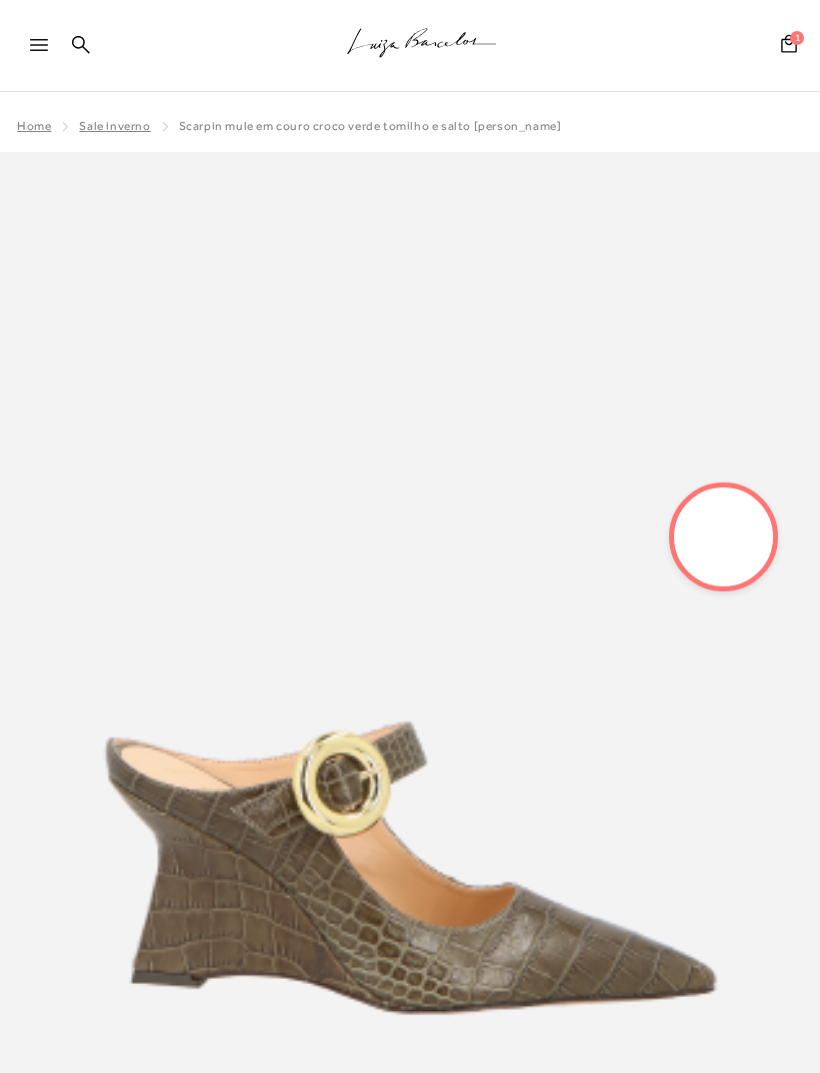 click at bounding box center (410, 767) 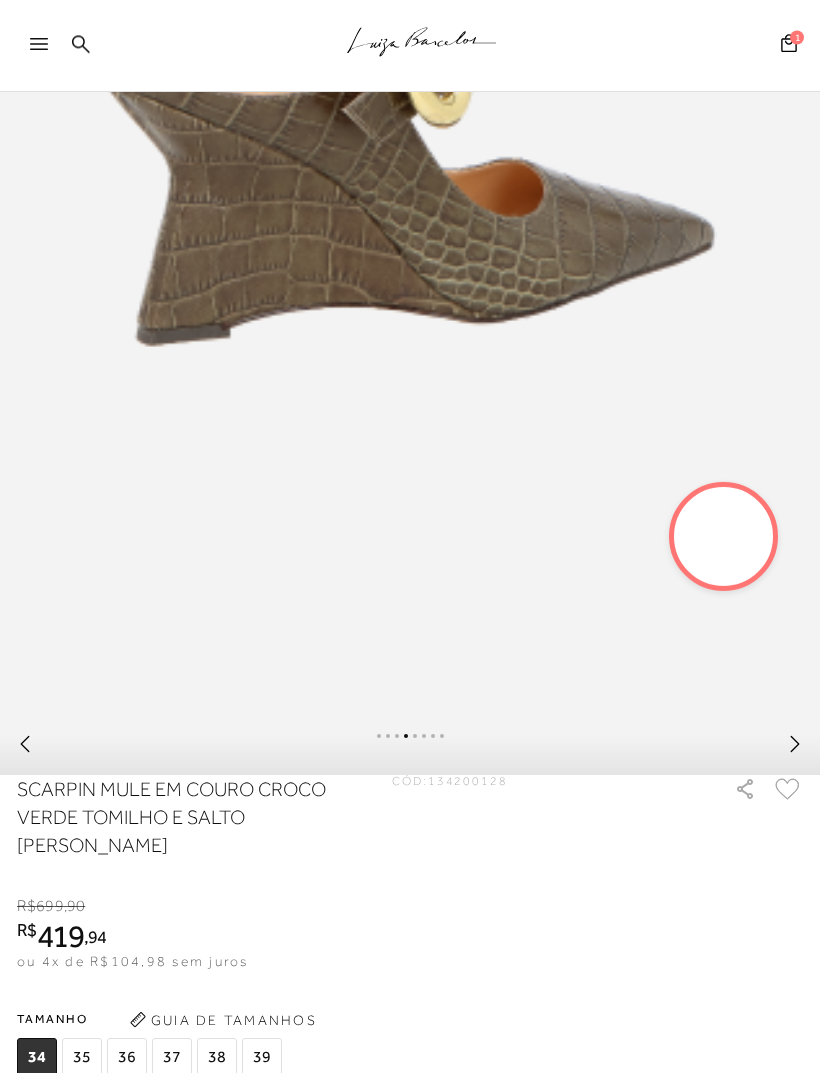 scroll, scrollTop: 1039, scrollLeft: 0, axis: vertical 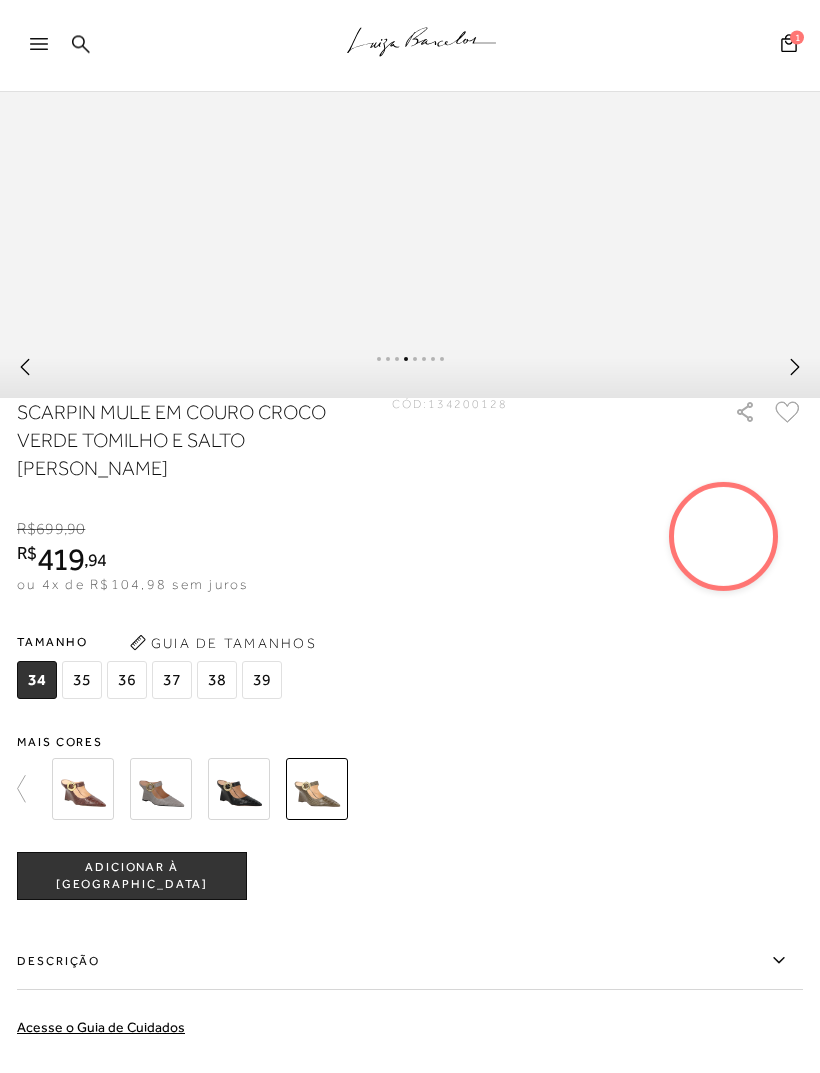 click at bounding box center (83, 790) 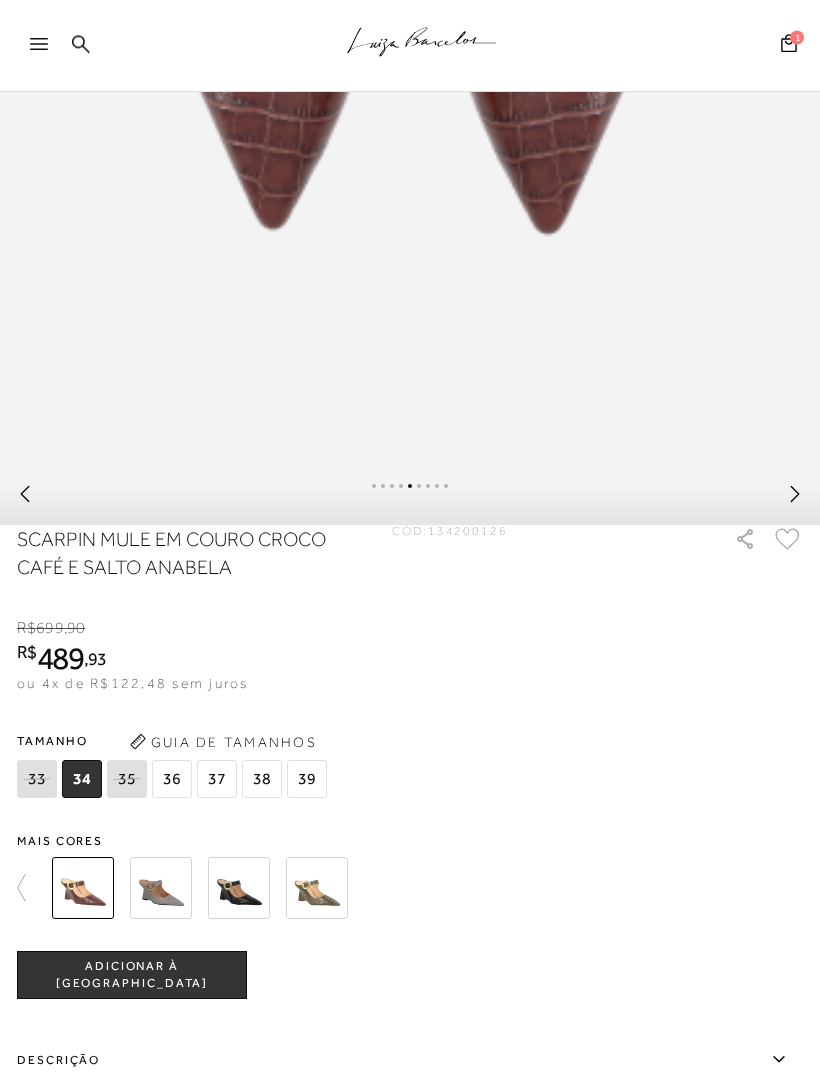 scroll, scrollTop: 1048, scrollLeft: 0, axis: vertical 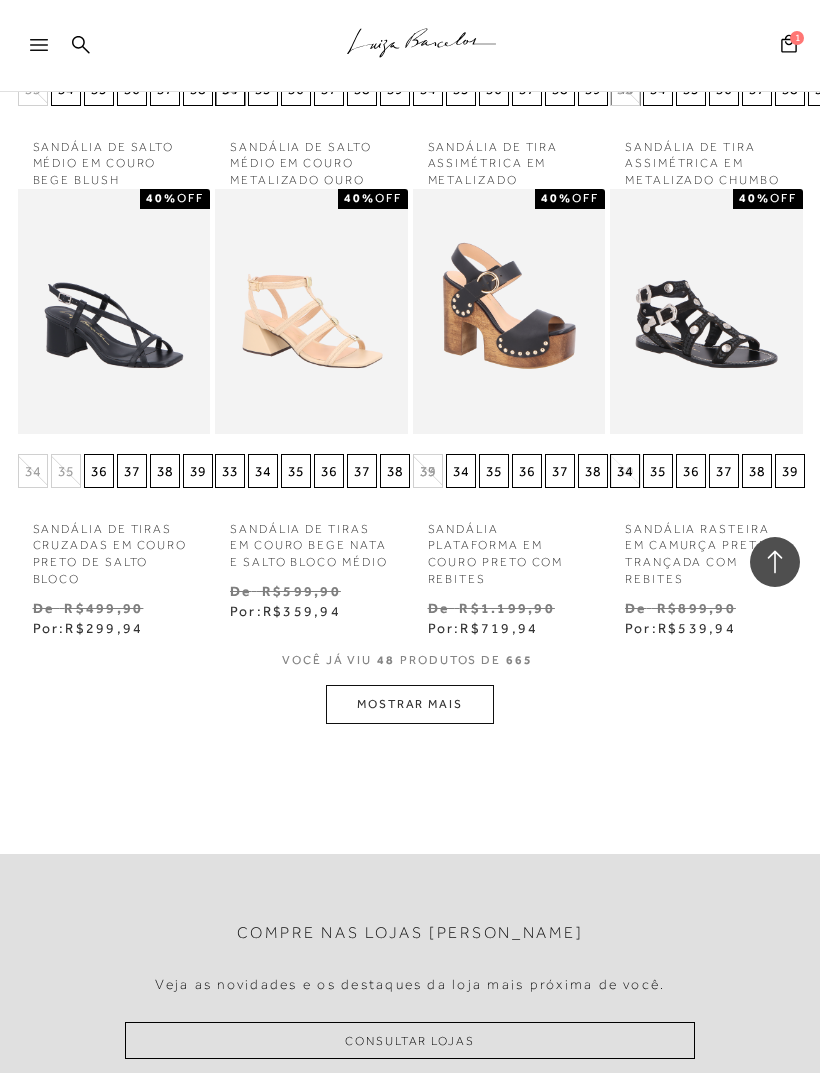 click on "MOSTRAR MAIS" at bounding box center [410, 704] 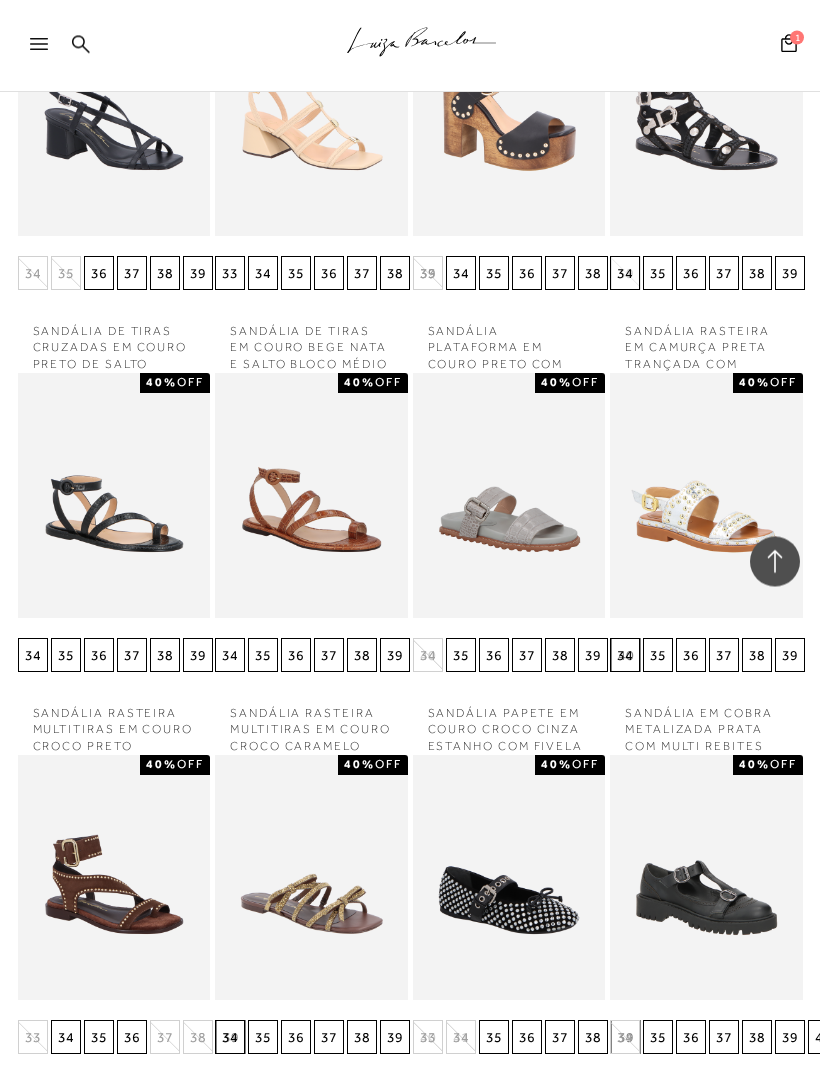 scroll, scrollTop: 4536, scrollLeft: 0, axis: vertical 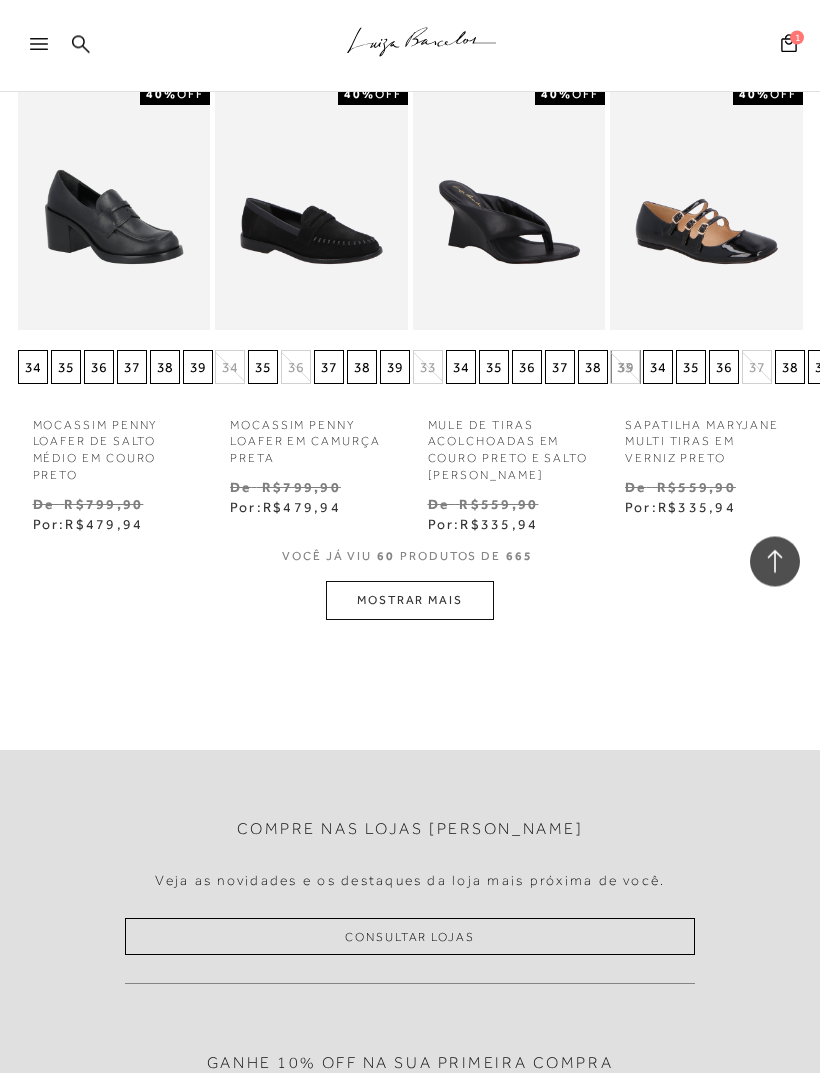 click on "MOSTRAR MAIS" at bounding box center [410, 601] 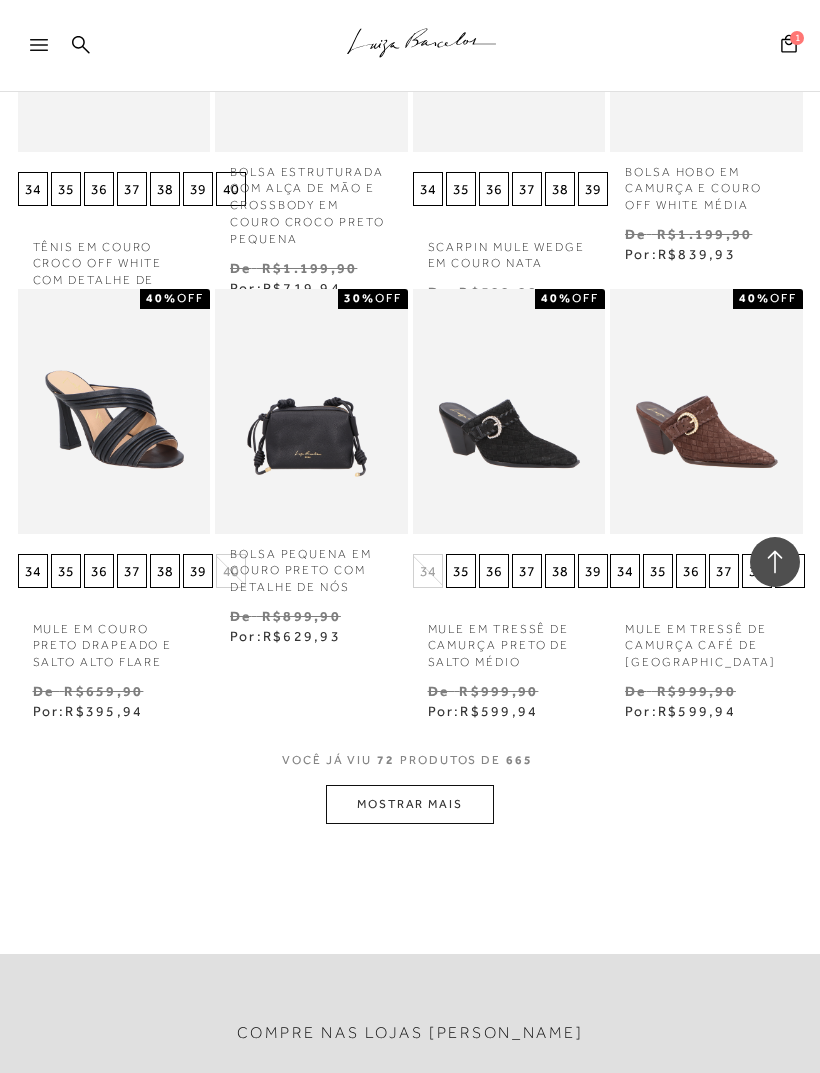 scroll, scrollTop: 6570, scrollLeft: 0, axis: vertical 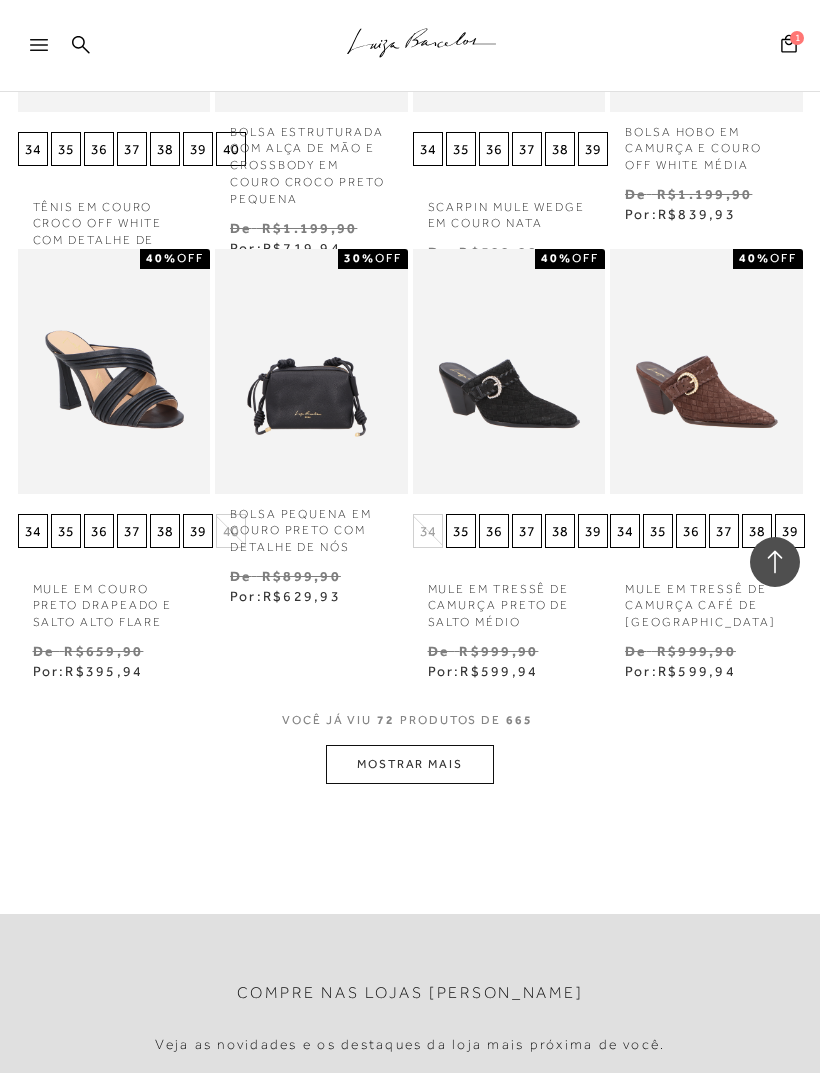 click on "MOSTRAR MAIS" at bounding box center [410, 764] 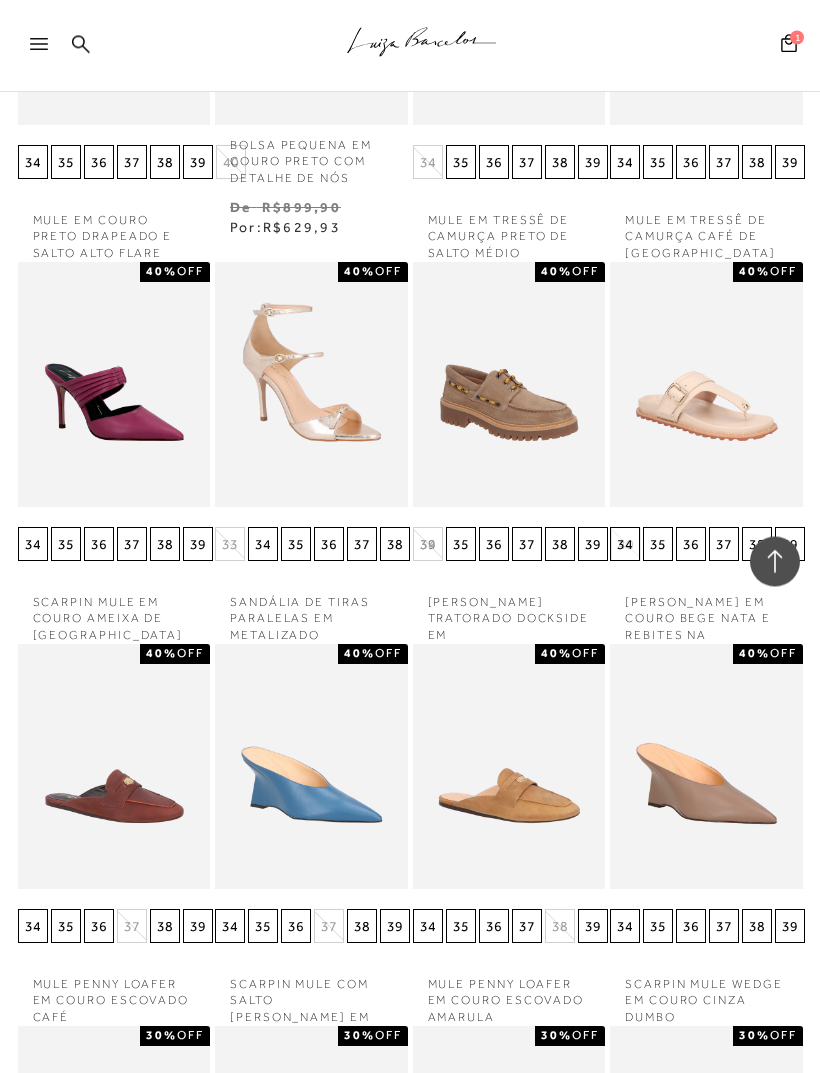 scroll, scrollTop: 6939, scrollLeft: 0, axis: vertical 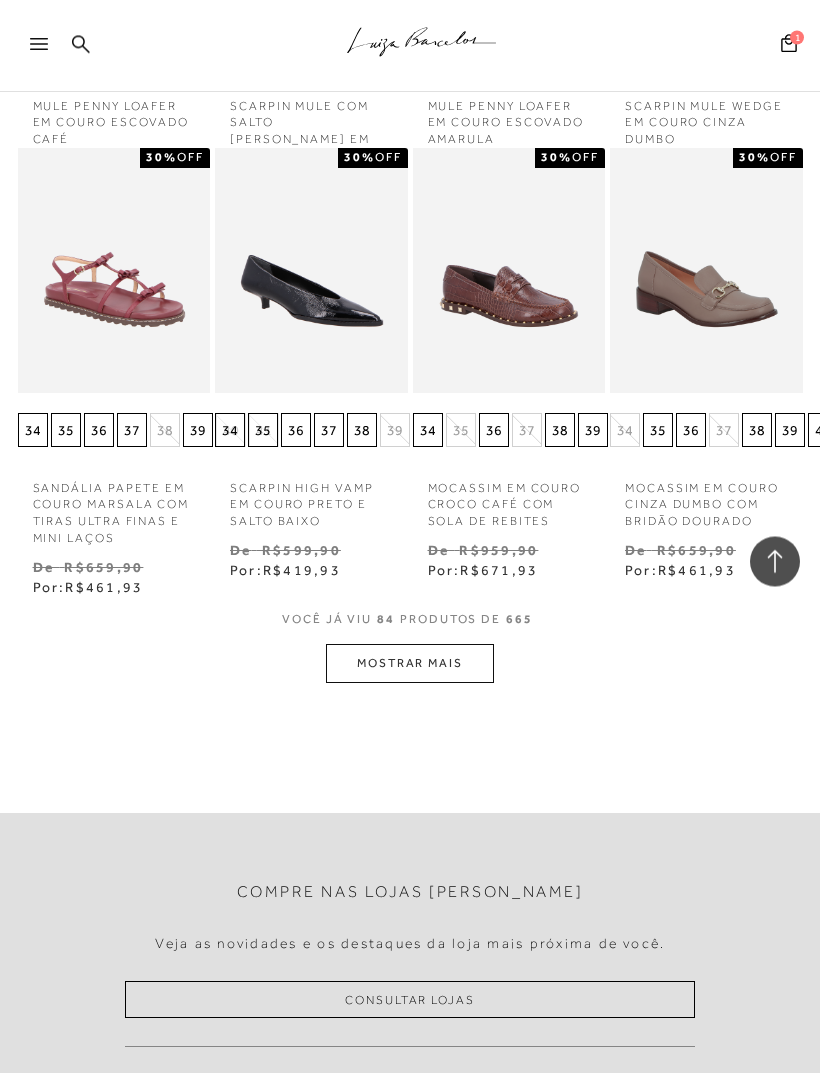 click on "MOSTRAR MAIS" at bounding box center [410, 664] 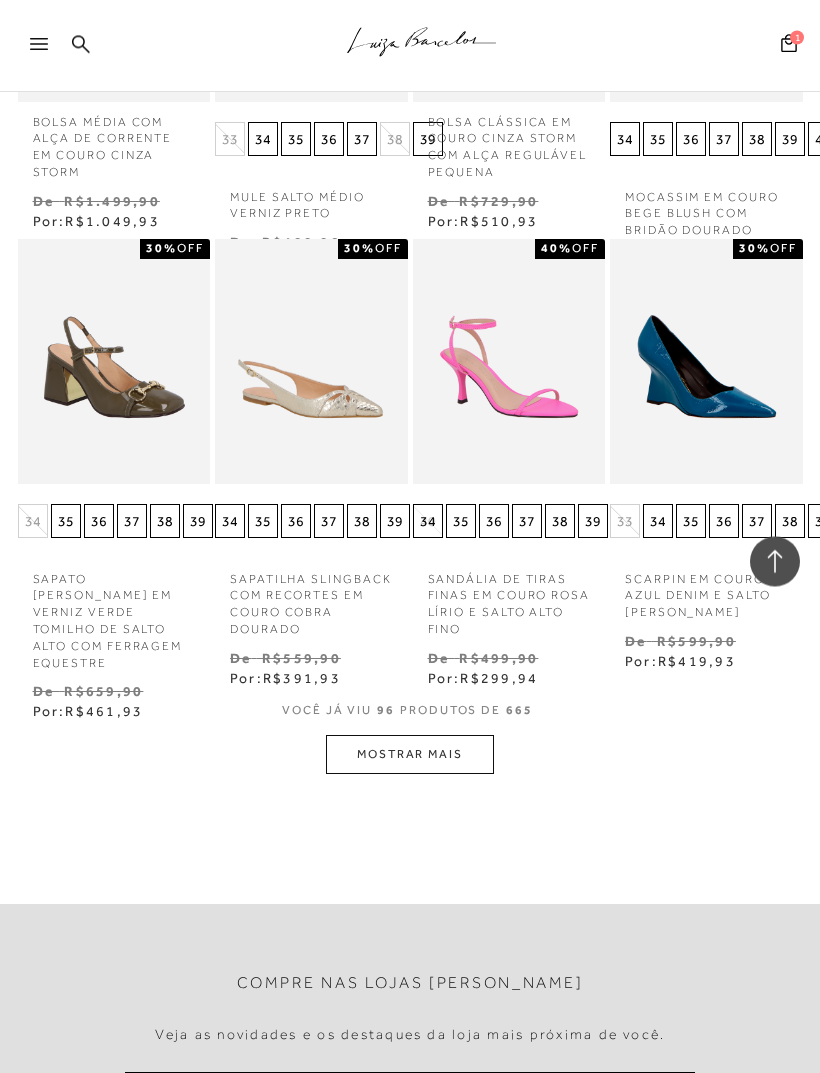 scroll, scrollTop: 8873, scrollLeft: 0, axis: vertical 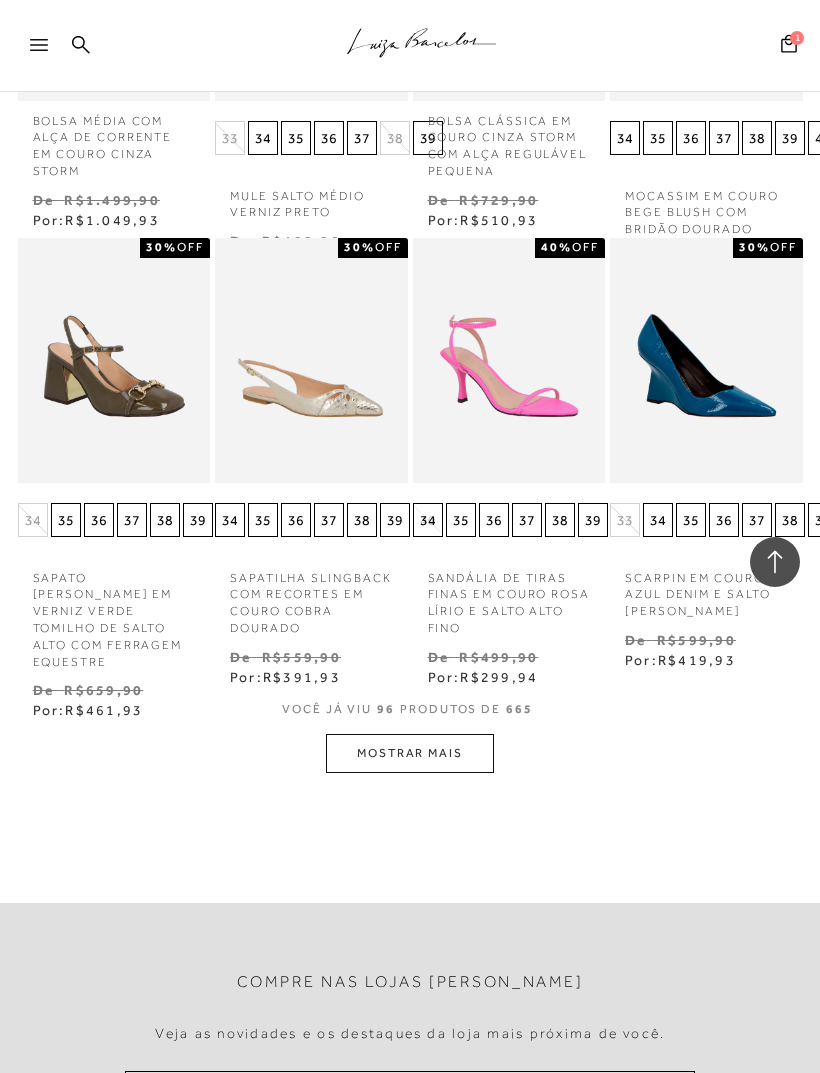 click on "MOSTRAR MAIS" at bounding box center [410, 753] 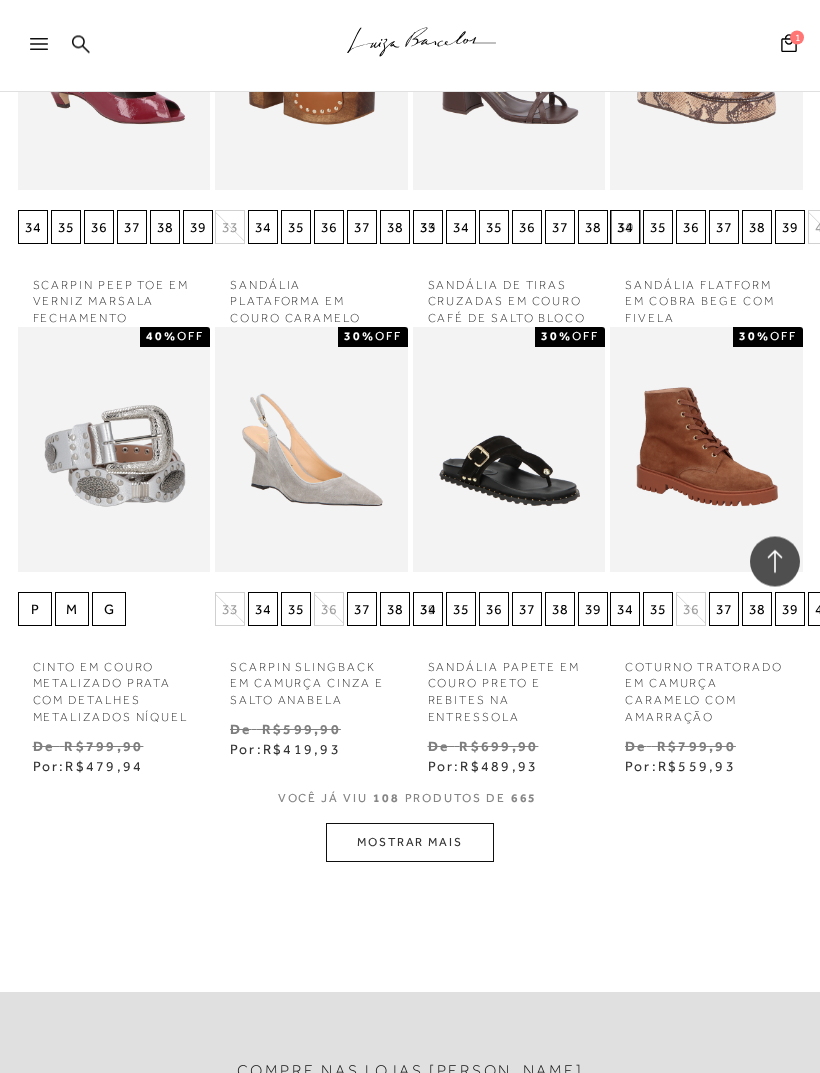 scroll, scrollTop: 9930, scrollLeft: 0, axis: vertical 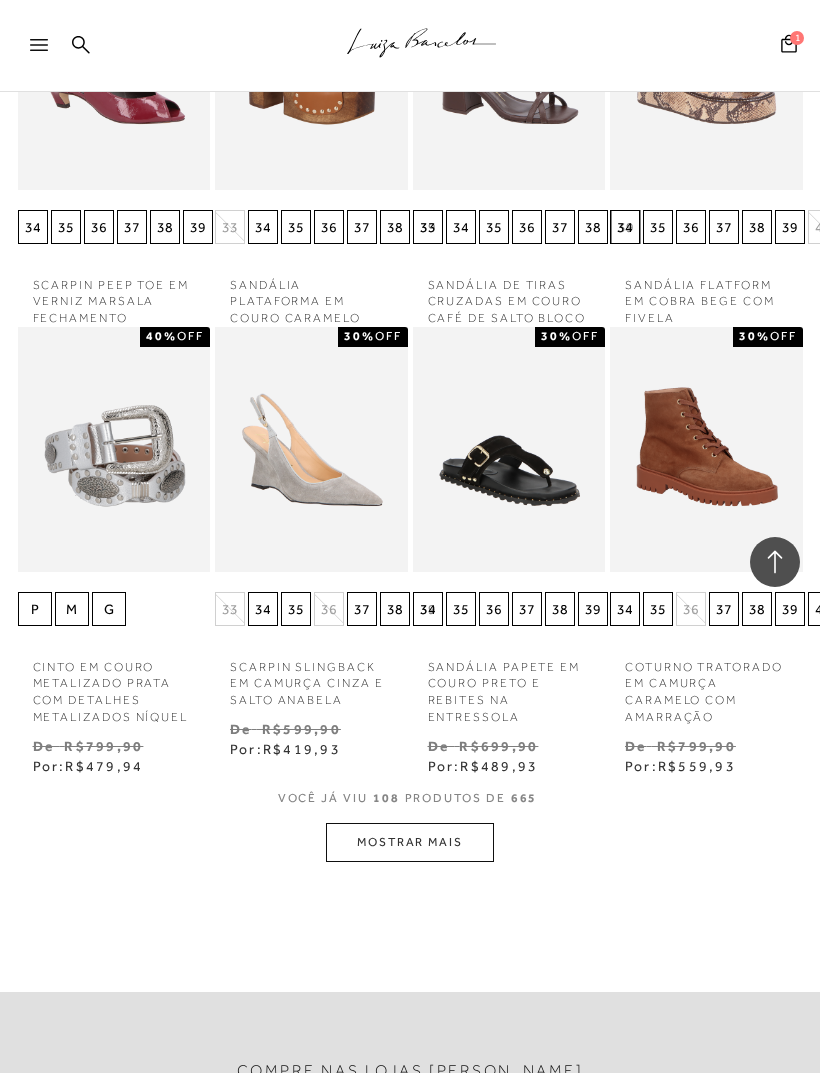 click on "MOSTRAR MAIS" at bounding box center [410, 842] 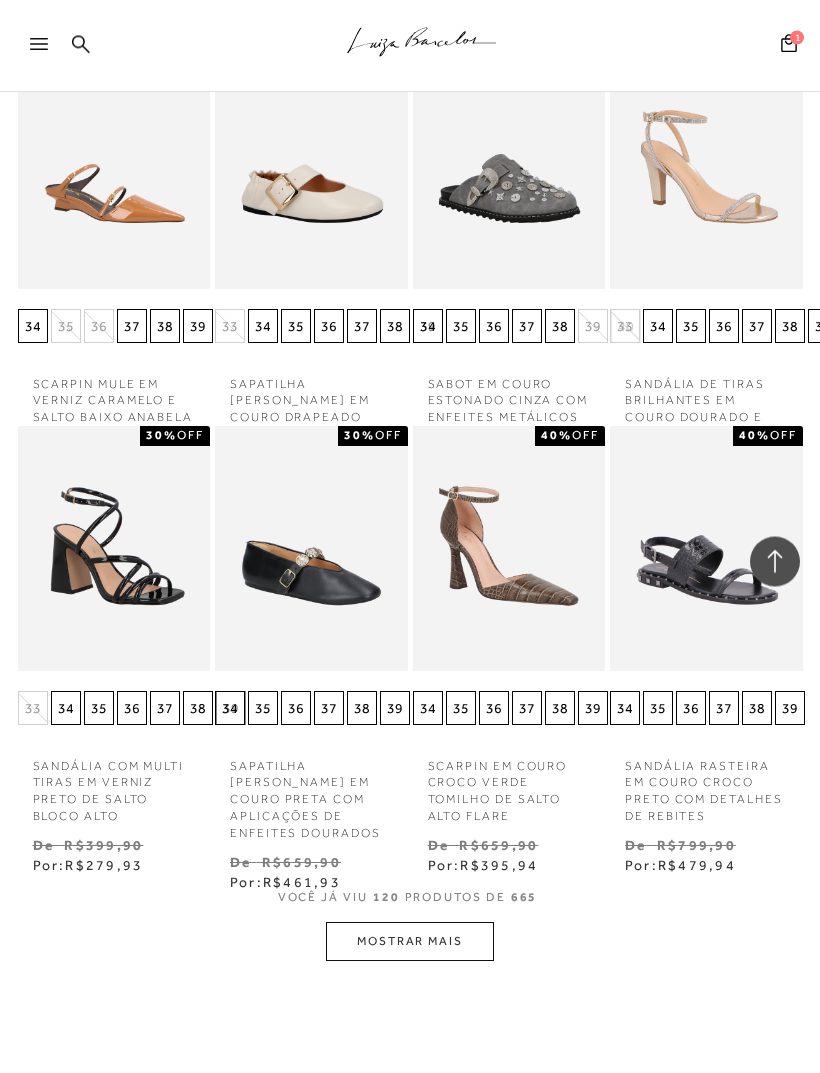 scroll, scrollTop: 10977, scrollLeft: 0, axis: vertical 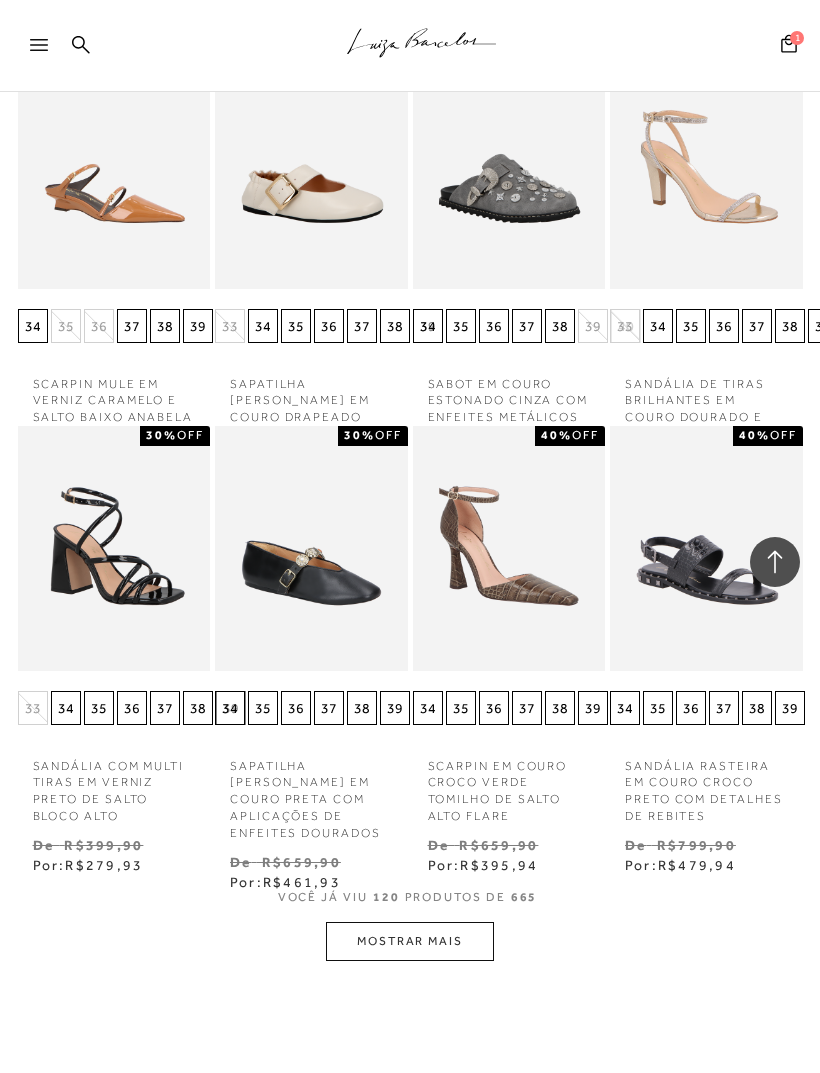 click at bounding box center [311, 548] 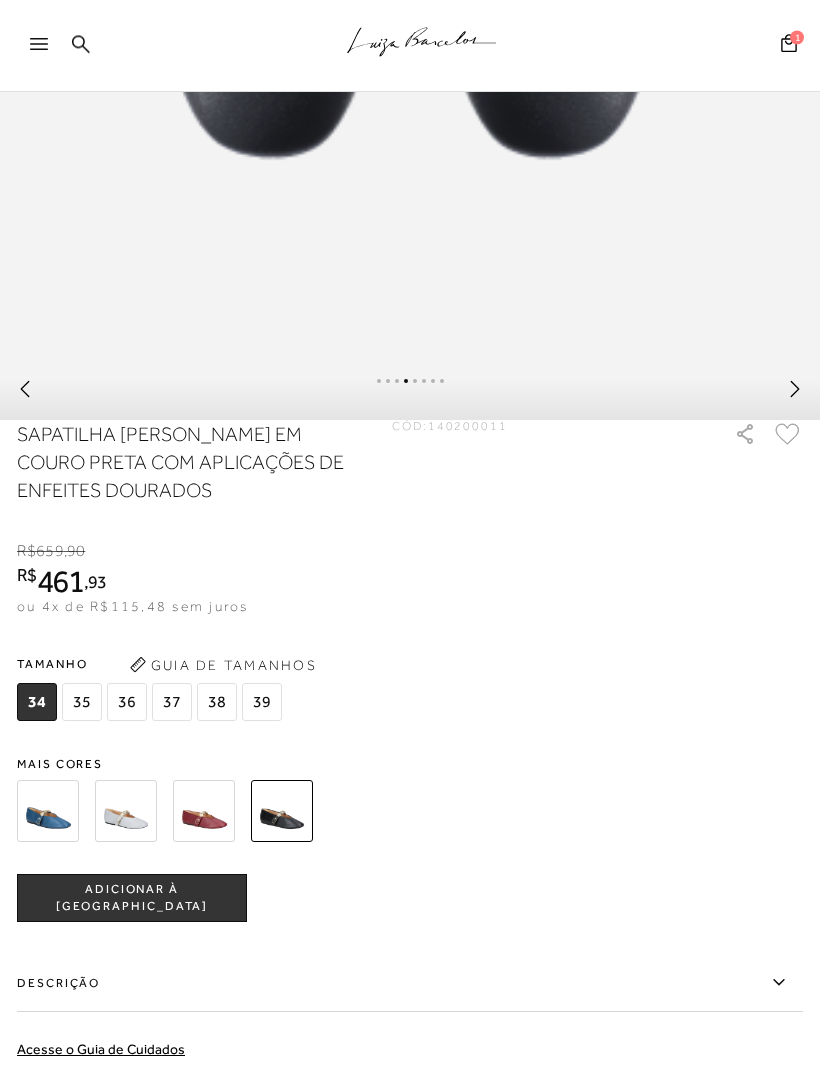 scroll, scrollTop: 1039, scrollLeft: 0, axis: vertical 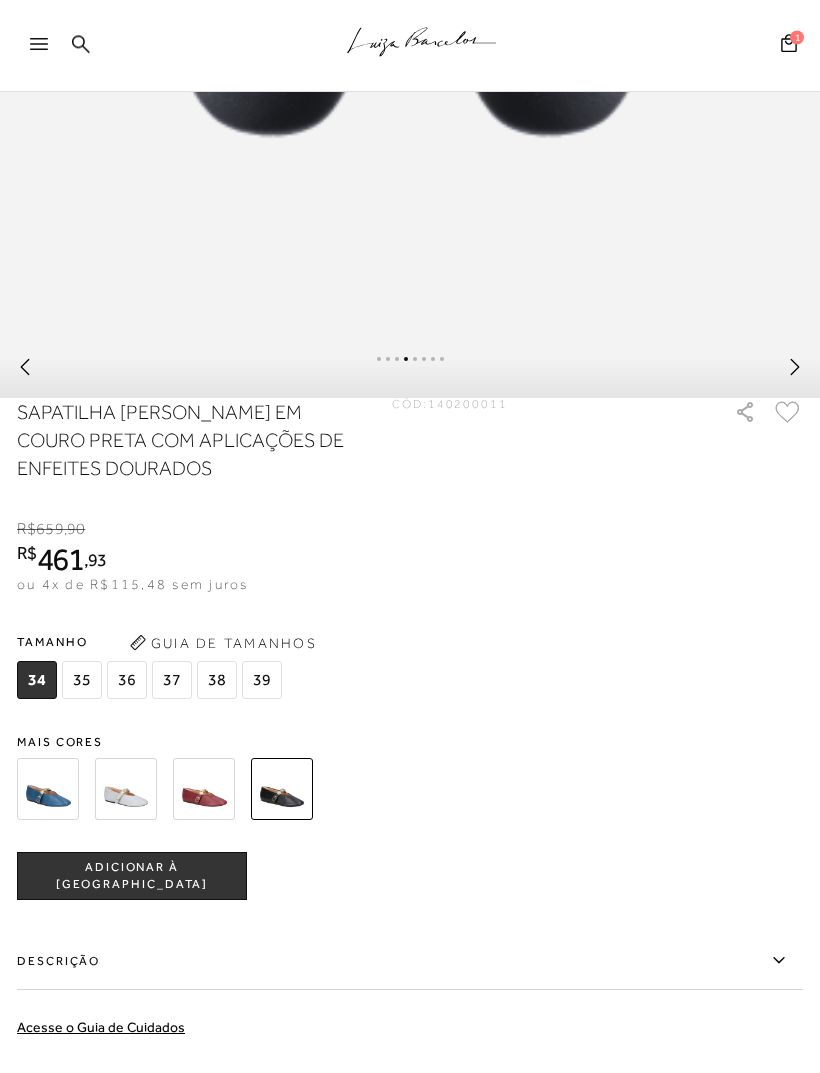 click at bounding box center [204, 790] 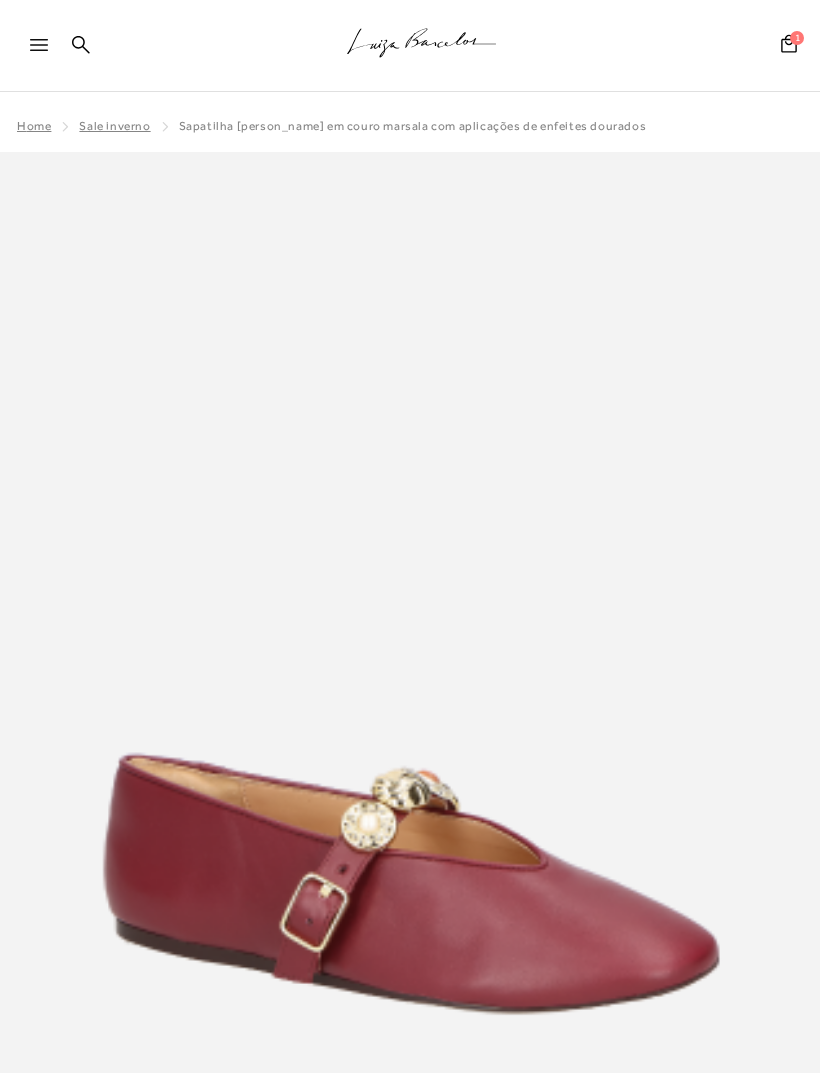 scroll, scrollTop: 0, scrollLeft: 0, axis: both 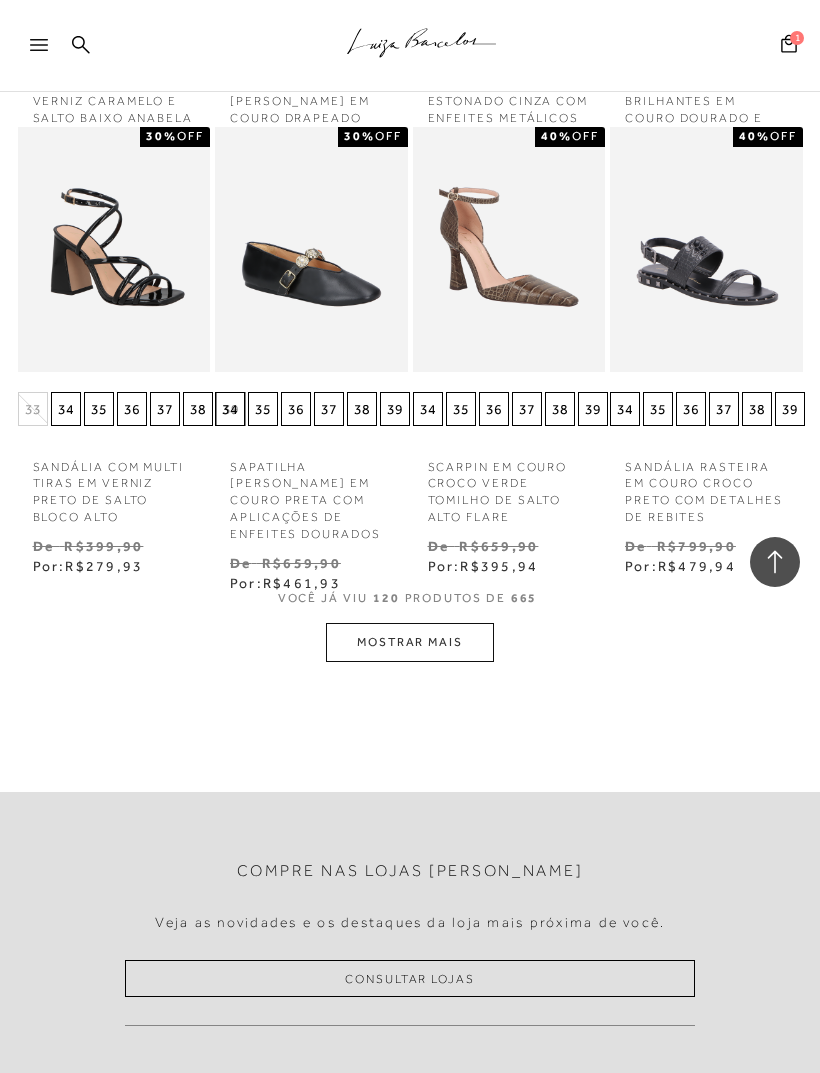 click on "MOSTRAR MAIS" at bounding box center [410, 642] 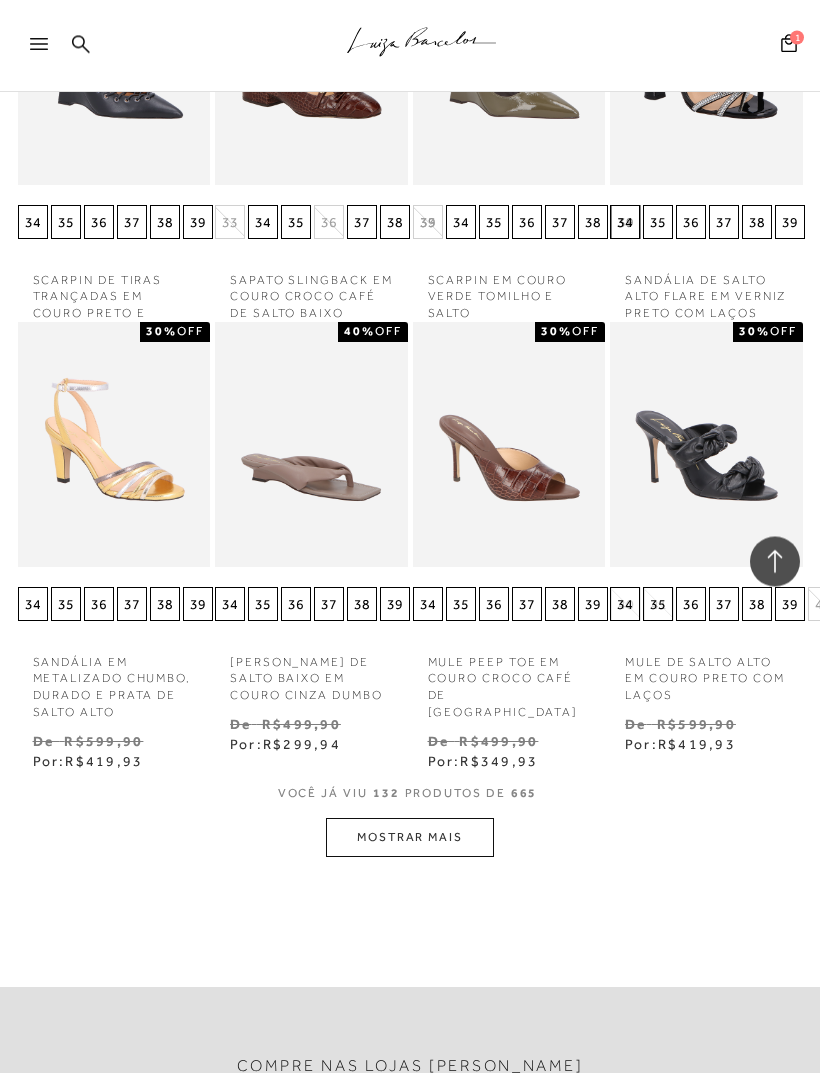 scroll, scrollTop: 12466, scrollLeft: 0, axis: vertical 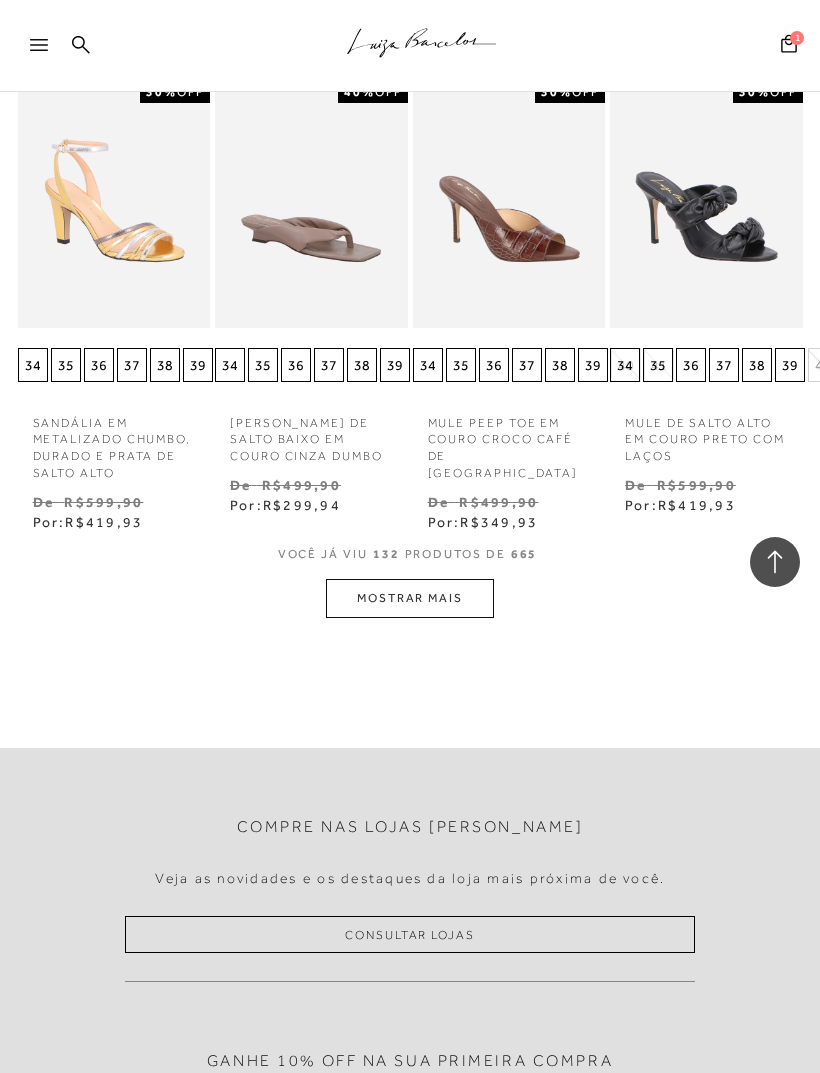 click on "MOSTRAR MAIS" at bounding box center [410, 598] 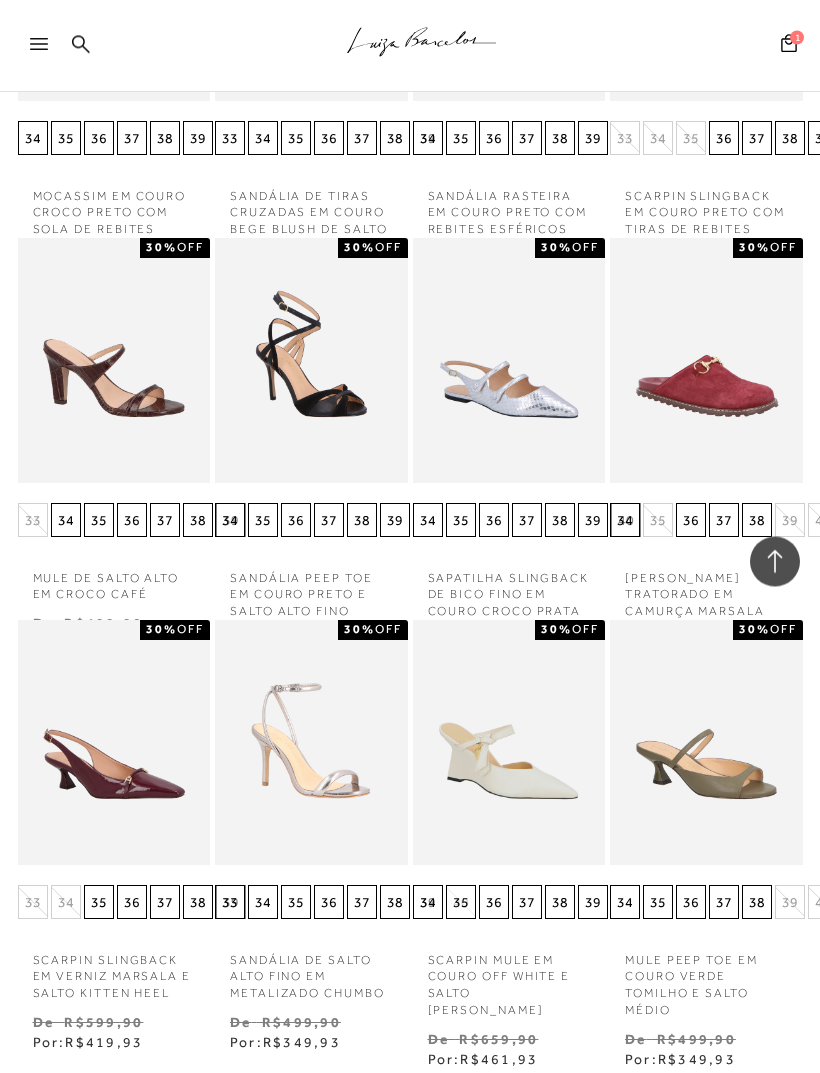 scroll, scrollTop: 13101, scrollLeft: 0, axis: vertical 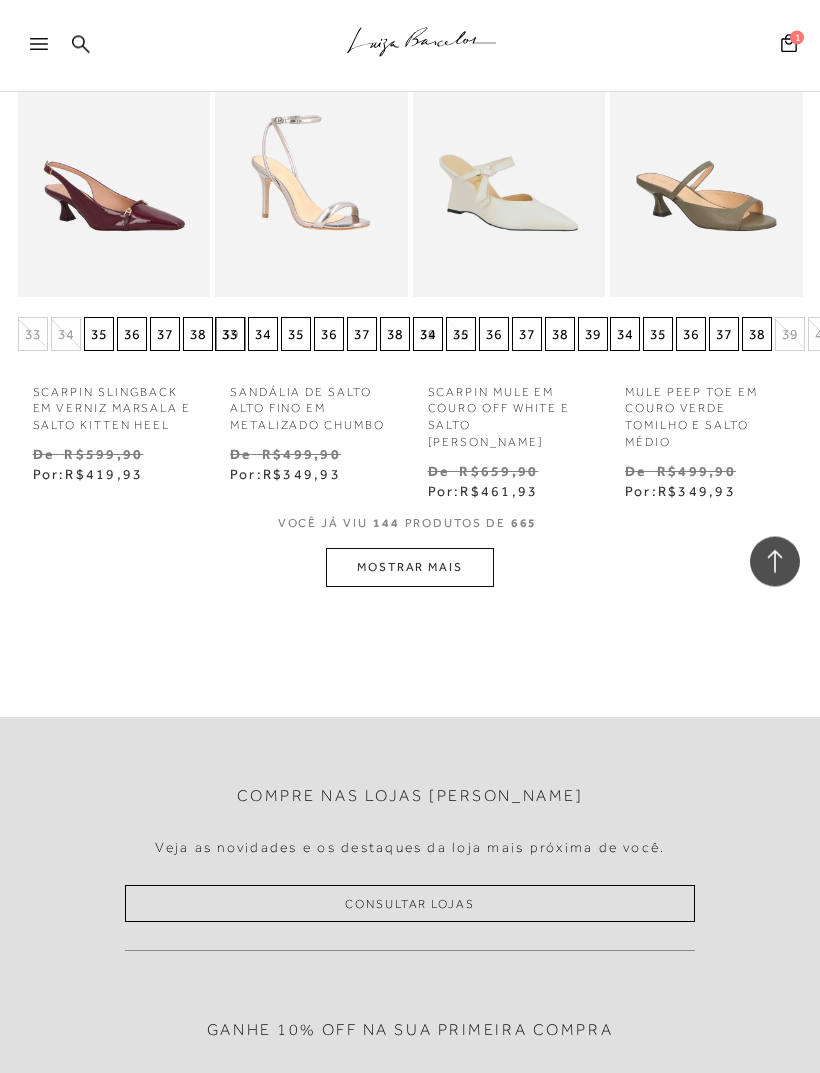 click on "MOSTRAR MAIS" at bounding box center [410, 568] 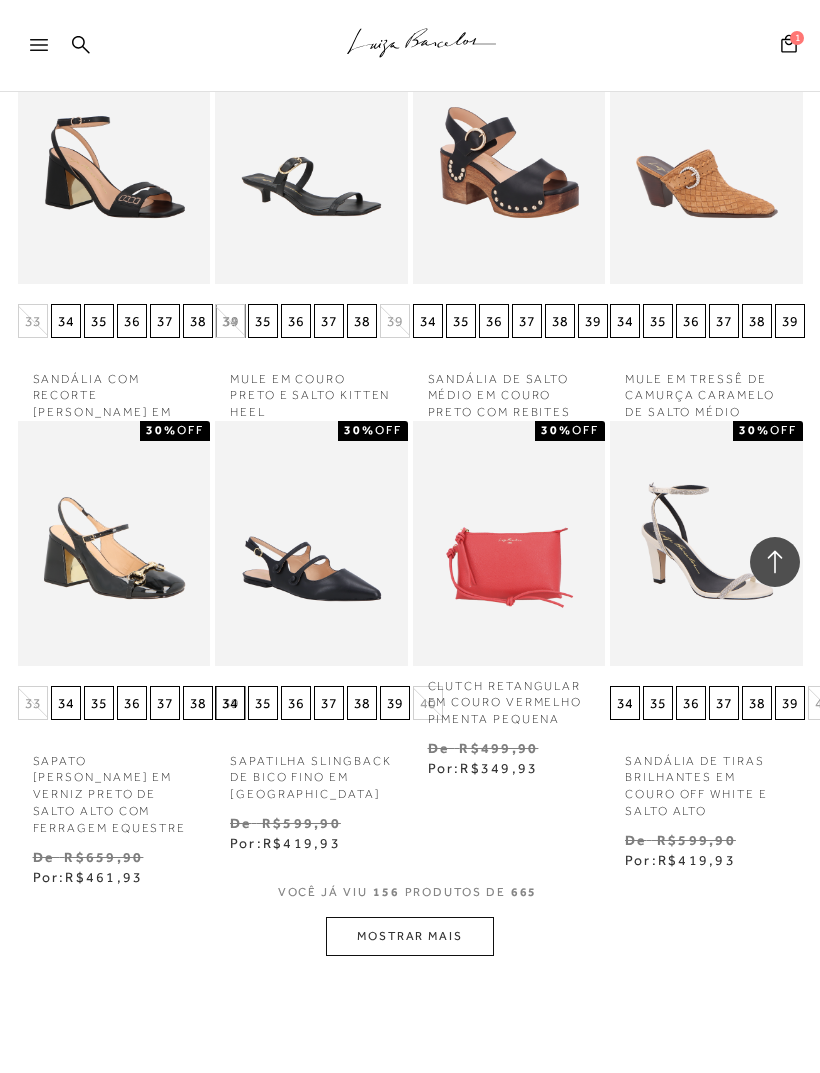 scroll, scrollTop: 14428, scrollLeft: 0, axis: vertical 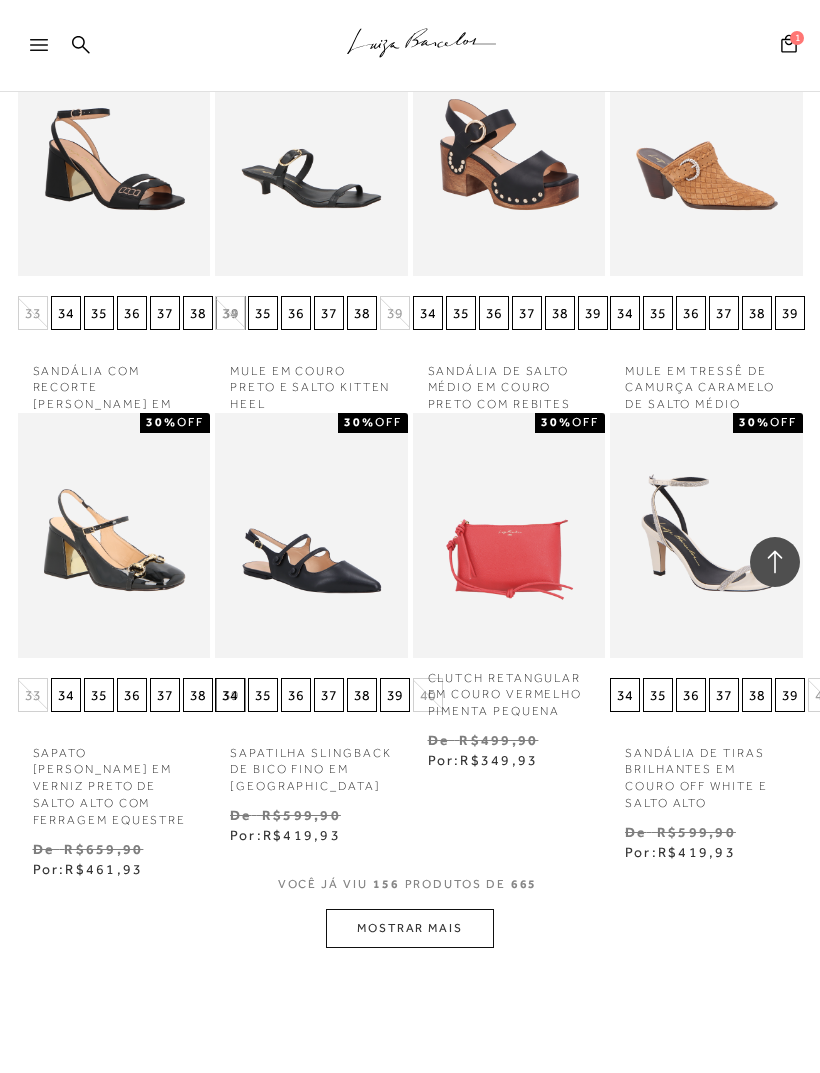 click on "MOSTRAR MAIS" at bounding box center (410, 928) 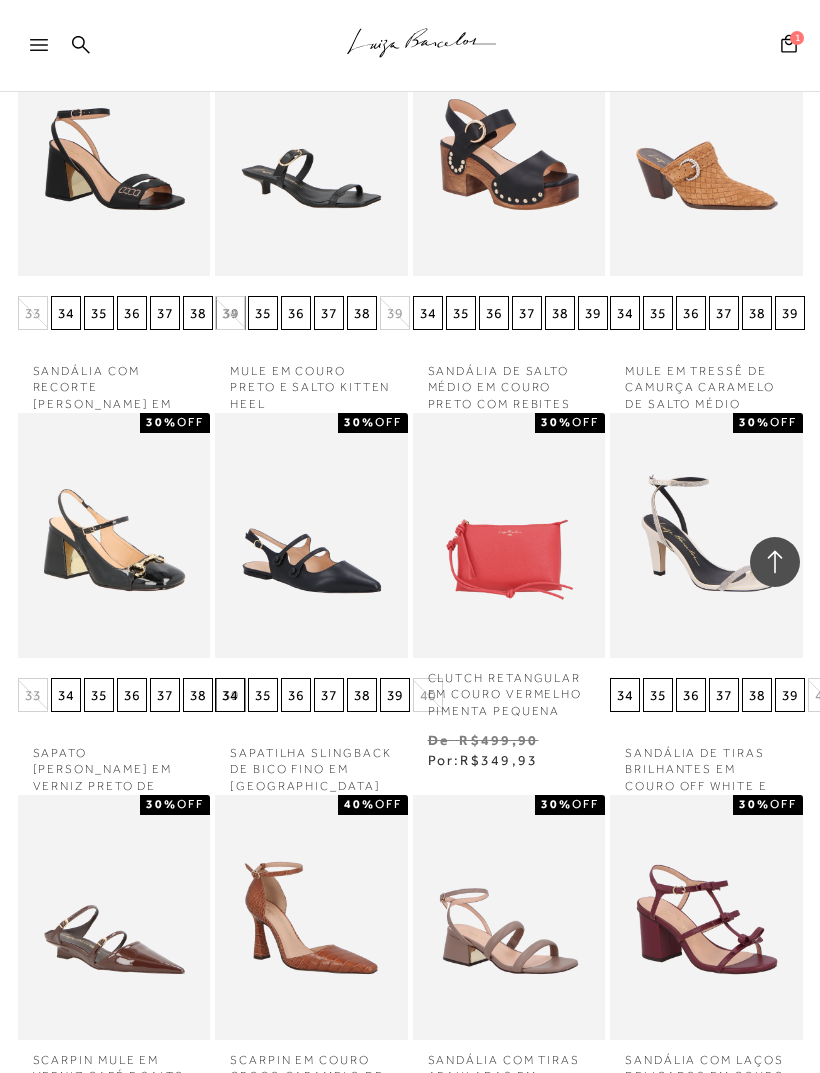 scroll, scrollTop: 14721, scrollLeft: 0, axis: vertical 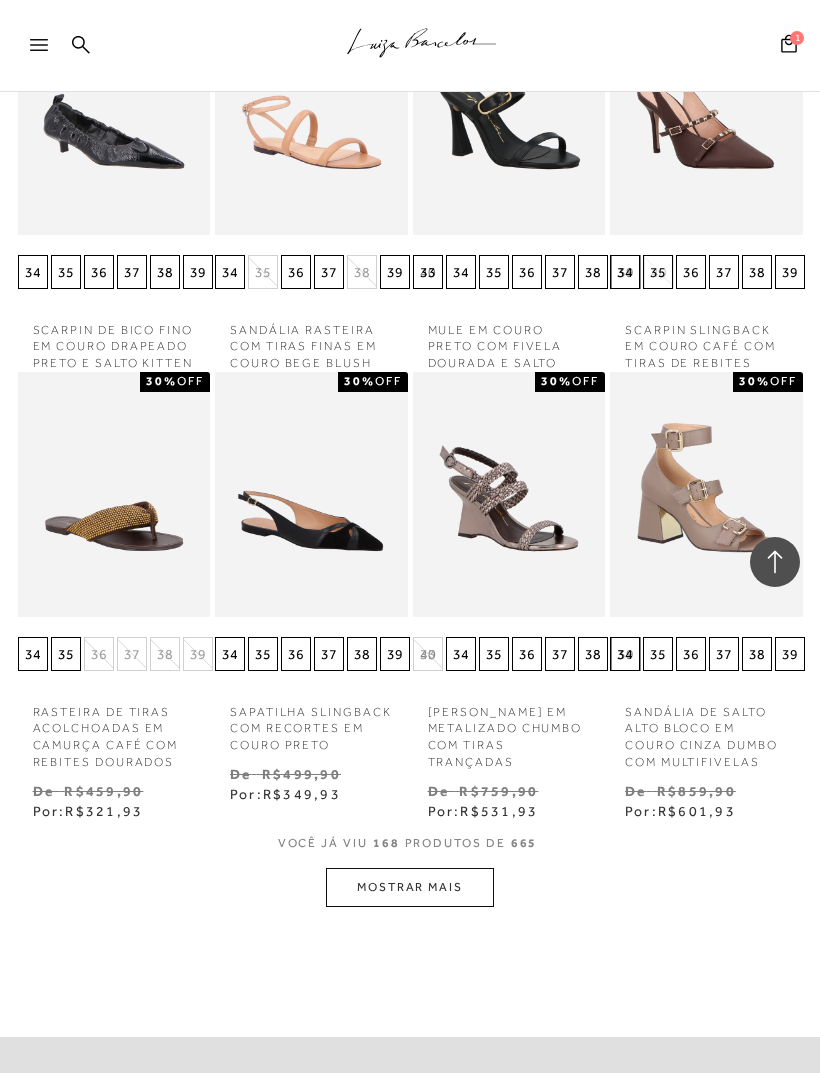 click on "MOSTRAR MAIS" at bounding box center (410, 887) 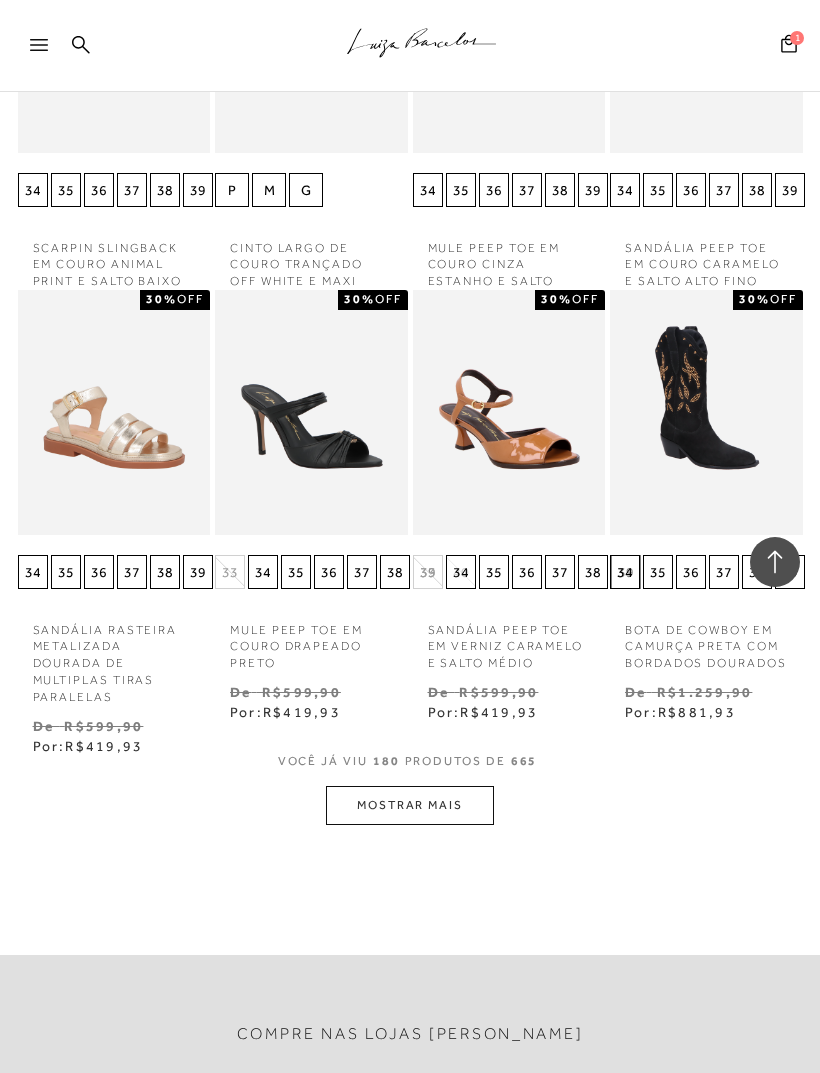 scroll, scrollTop: 16875, scrollLeft: 0, axis: vertical 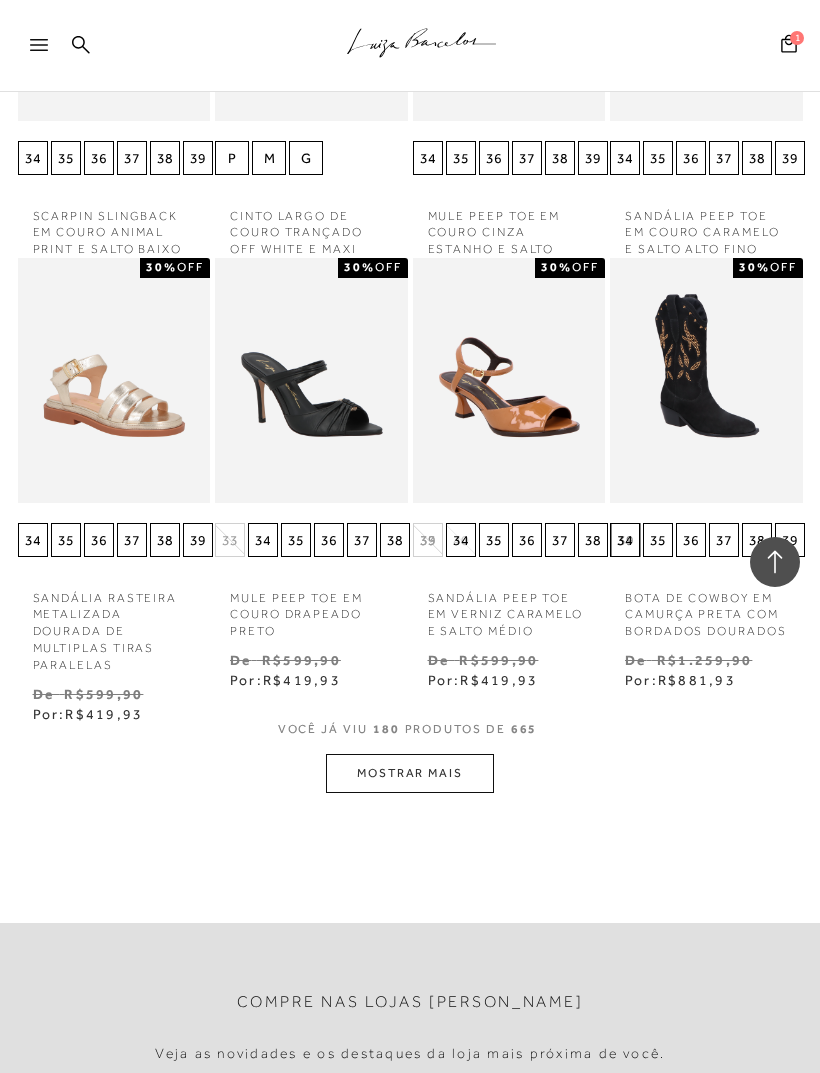 click on "MOSTRAR MAIS" at bounding box center (410, 773) 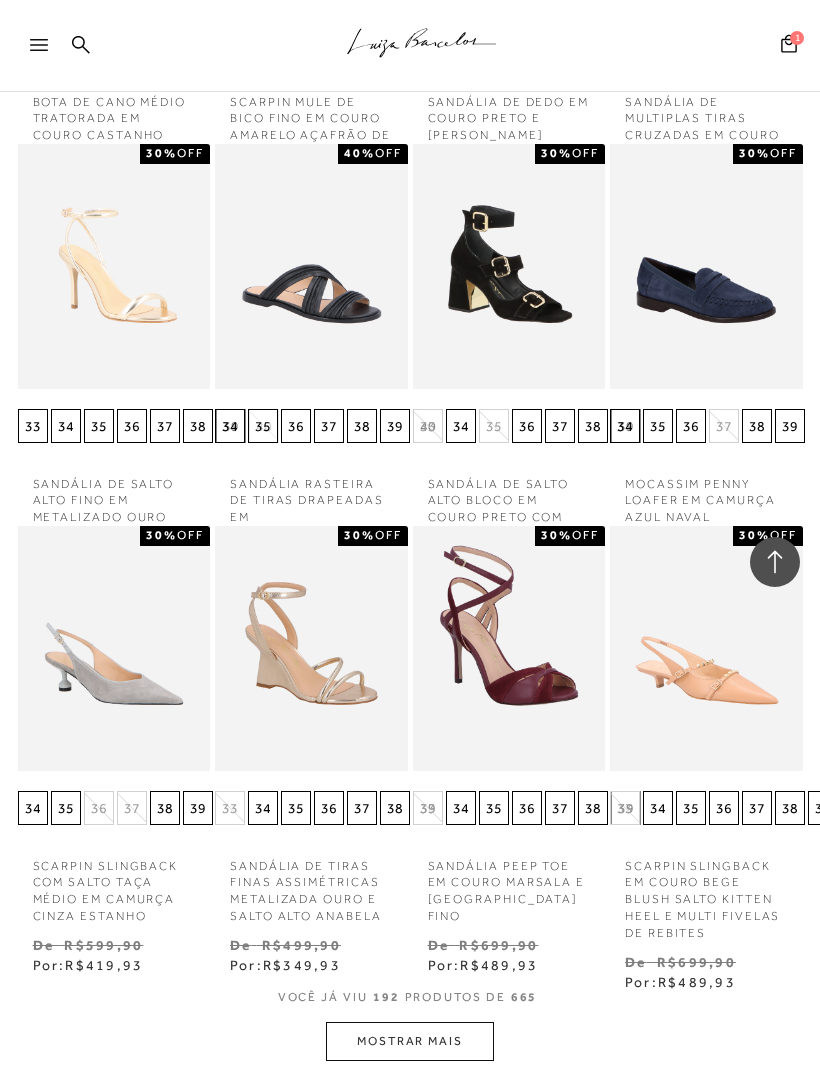scroll, scrollTop: 17783, scrollLeft: 0, axis: vertical 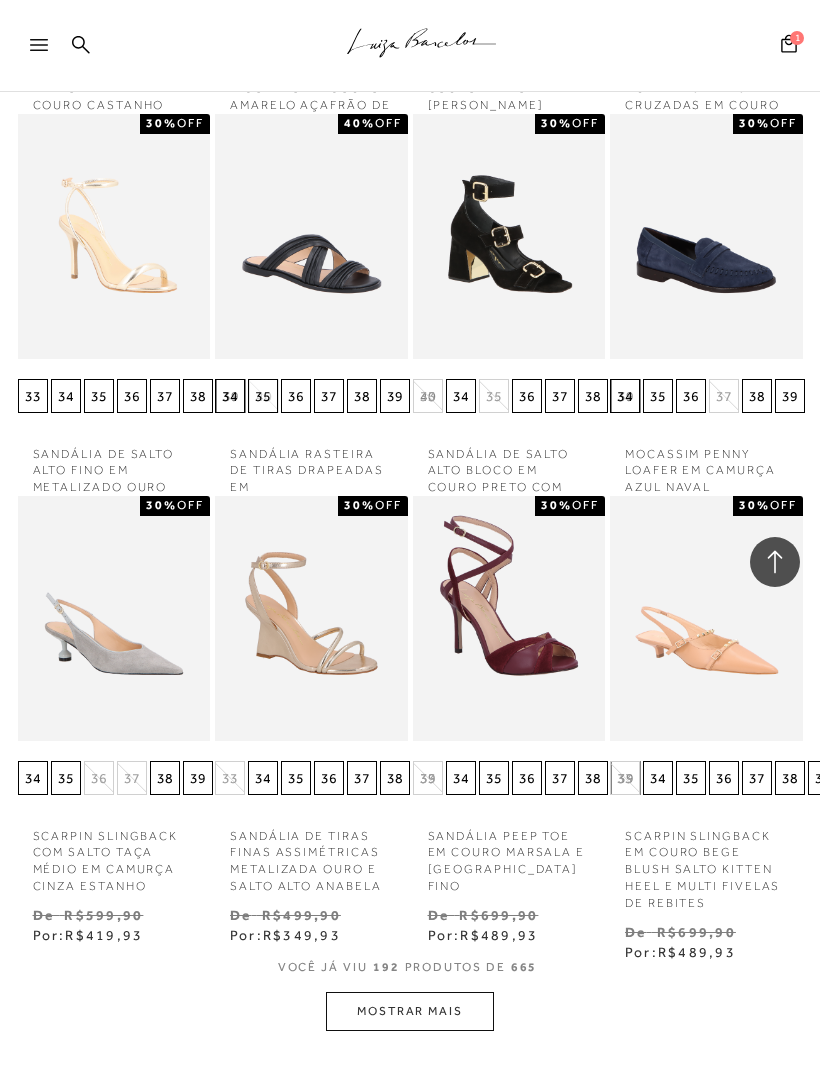 click on "MOSTRAR MAIS" at bounding box center [410, 1011] 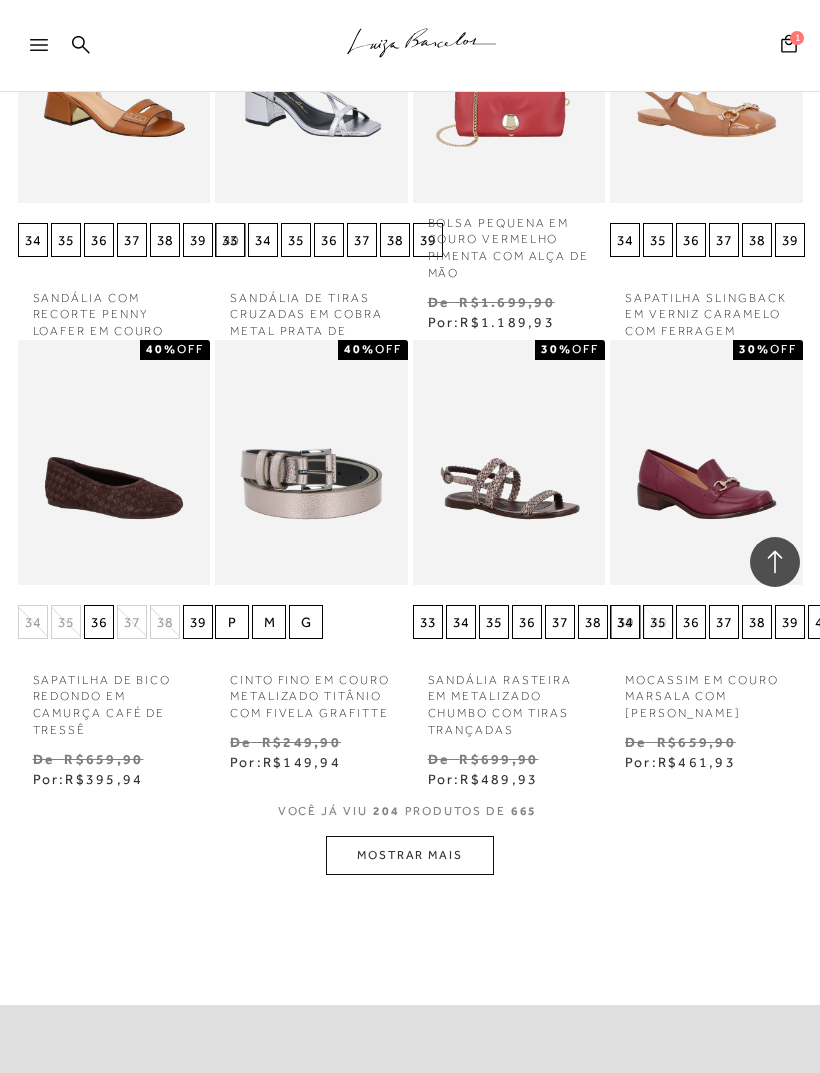 scroll, scrollTop: 19088, scrollLeft: 0, axis: vertical 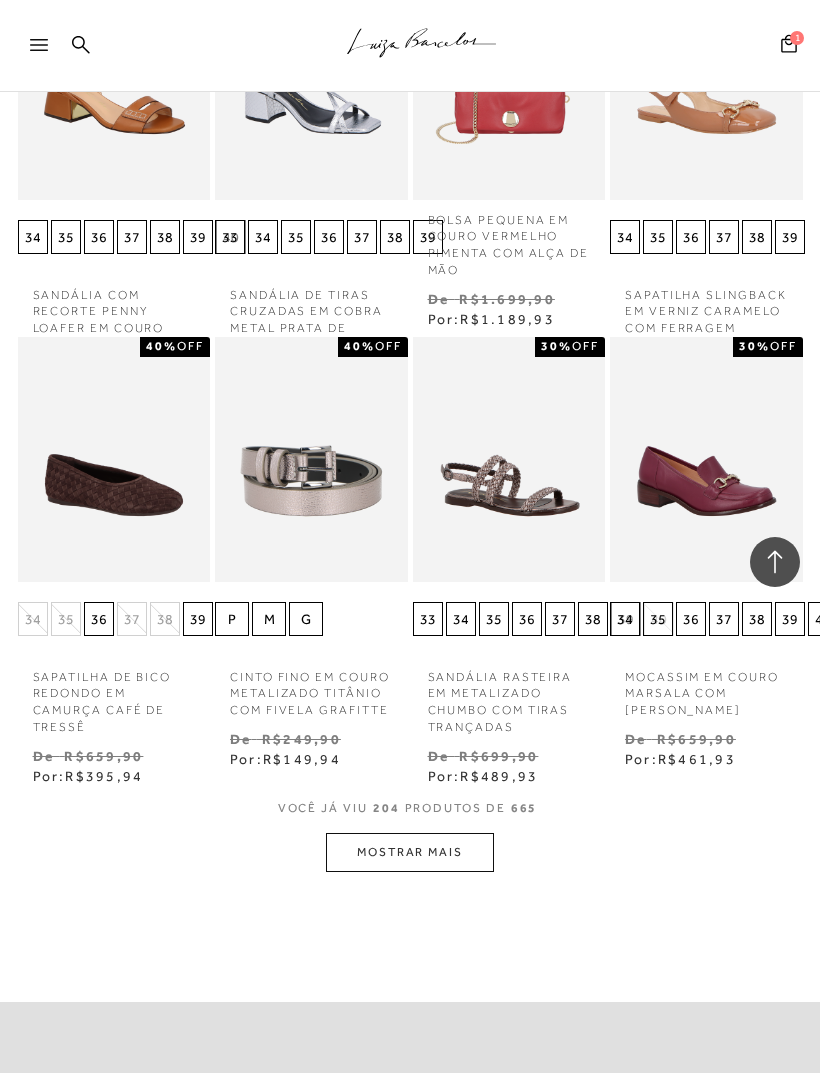 click on "MOSTRAR MAIS" at bounding box center (410, 852) 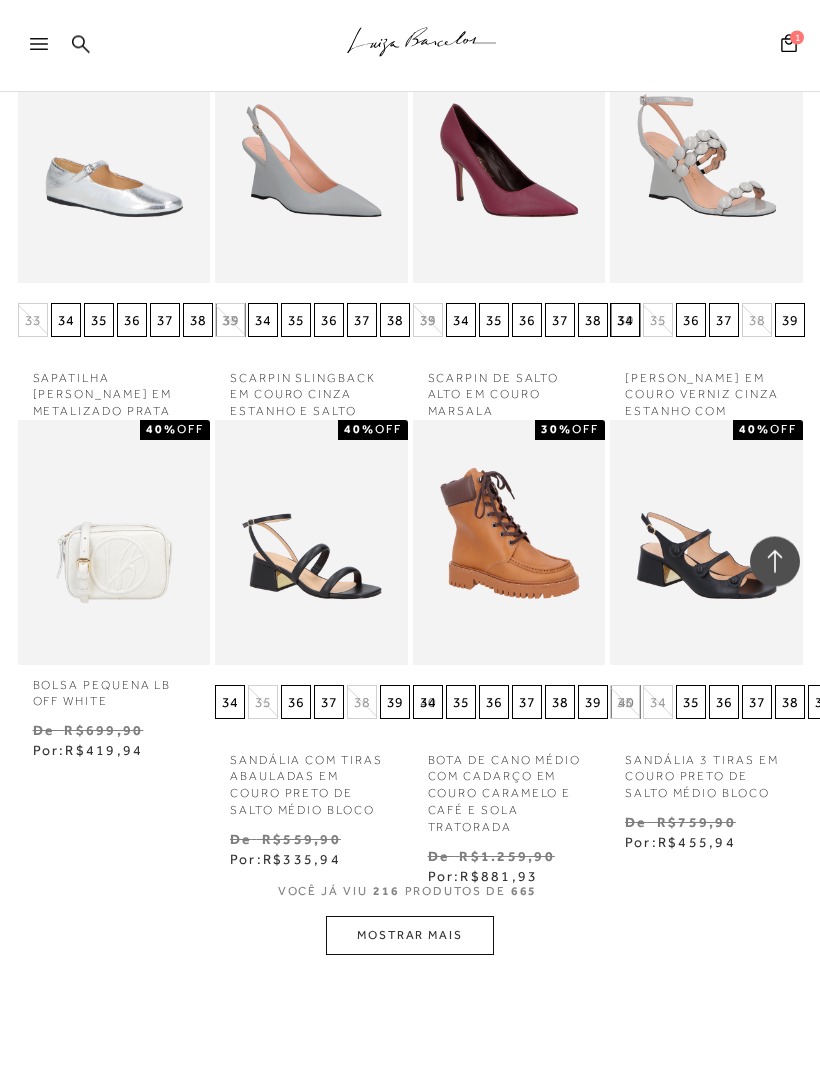 scroll, scrollTop: 20579, scrollLeft: 0, axis: vertical 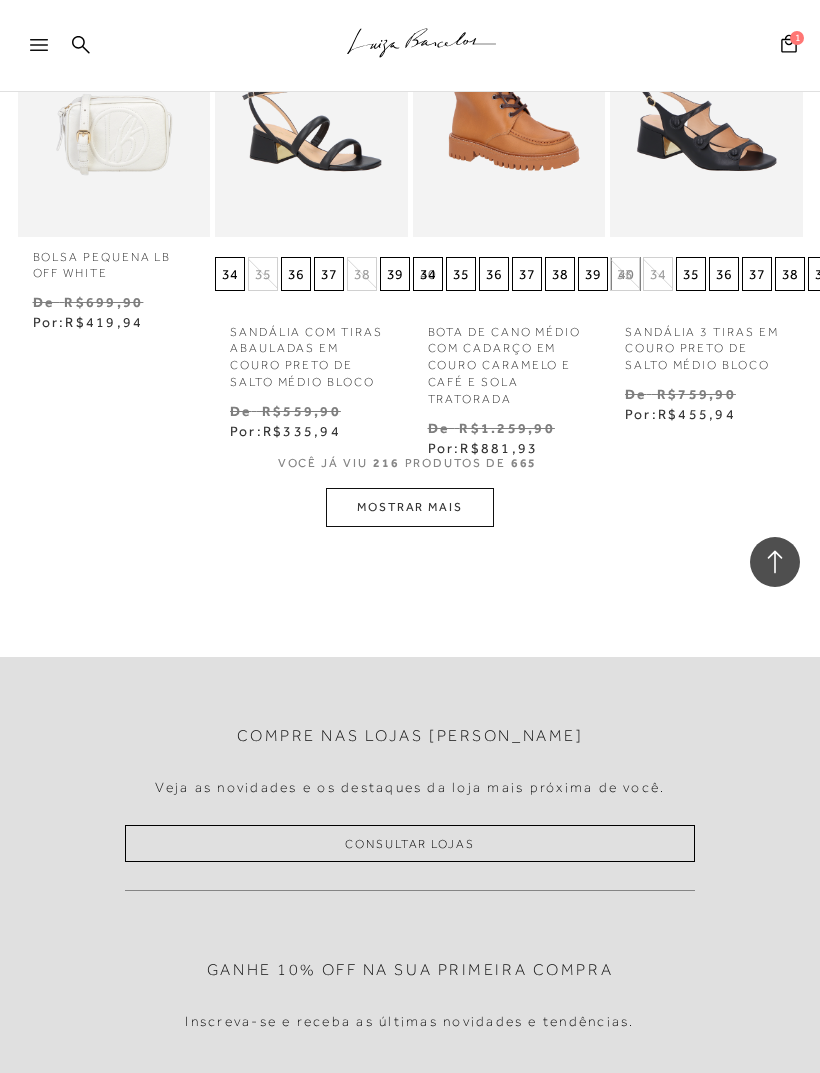 click on "MOSTRAR MAIS" at bounding box center (410, 507) 